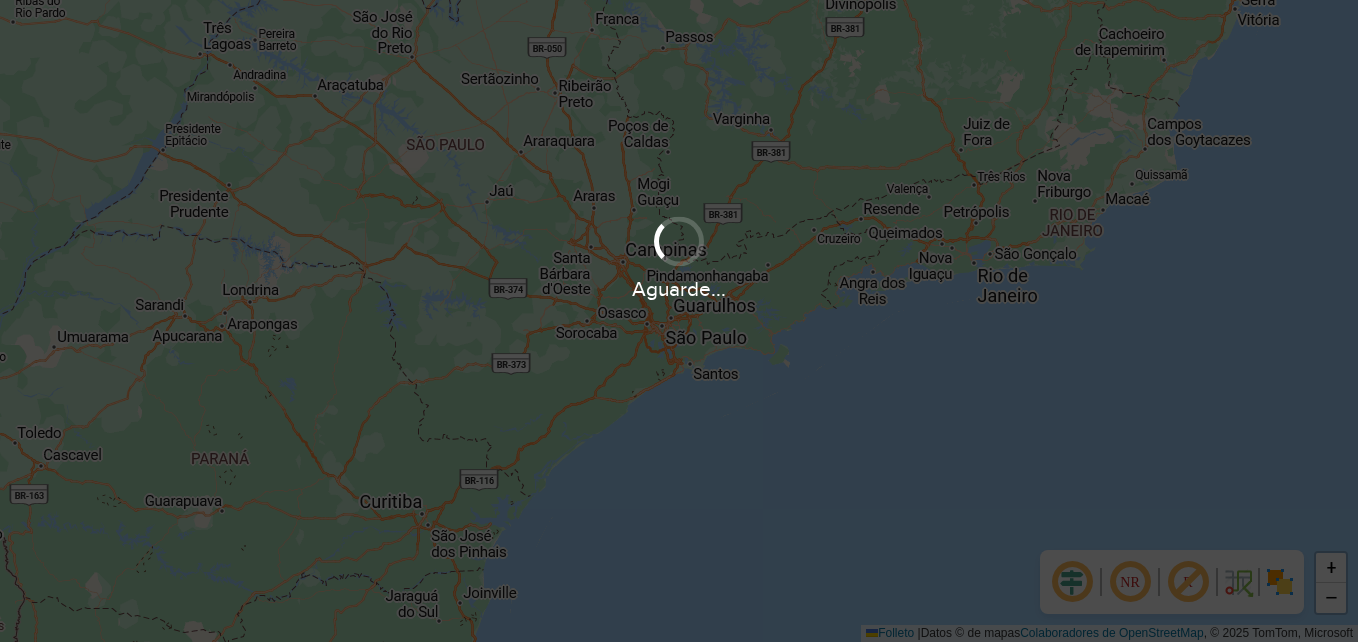 scroll, scrollTop: 0, scrollLeft: 0, axis: both 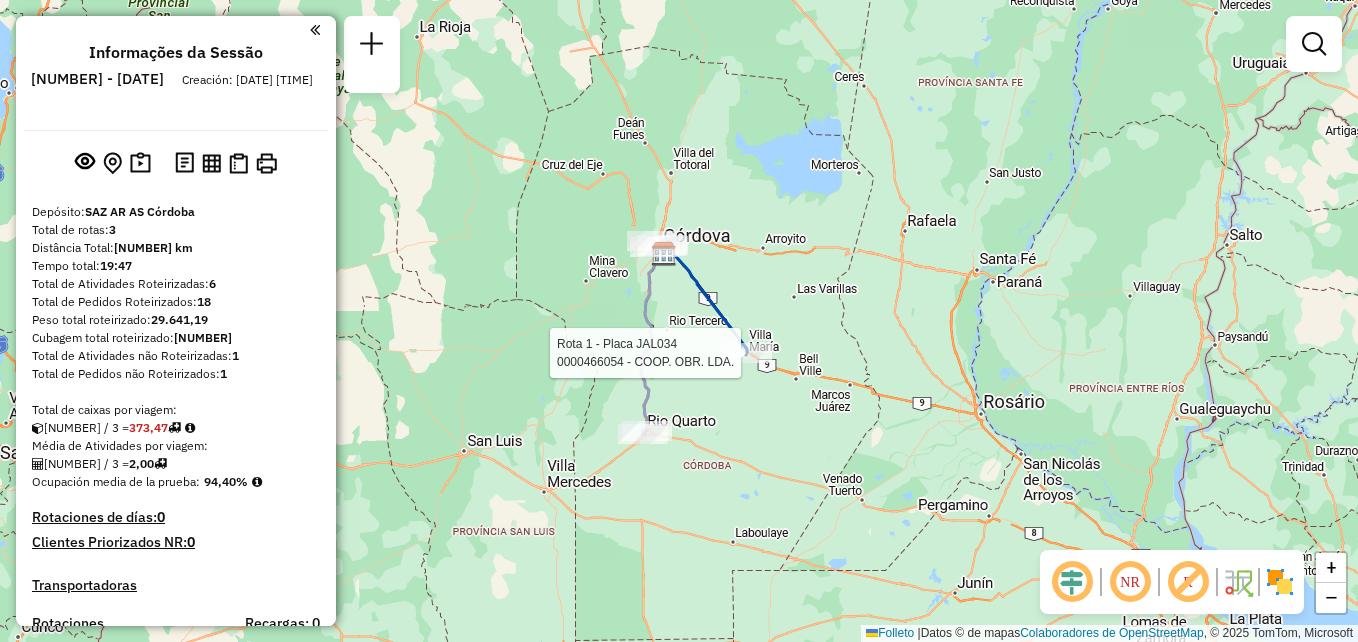 select on "**********" 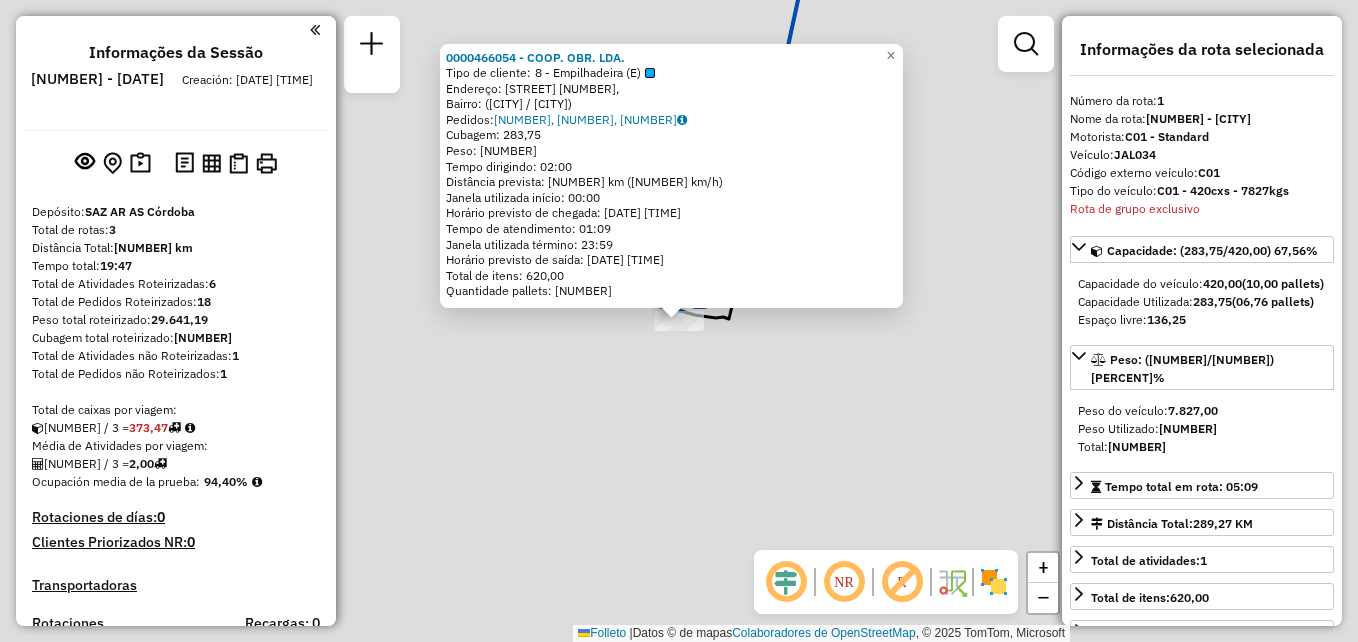 scroll, scrollTop: 680, scrollLeft: 0, axis: vertical 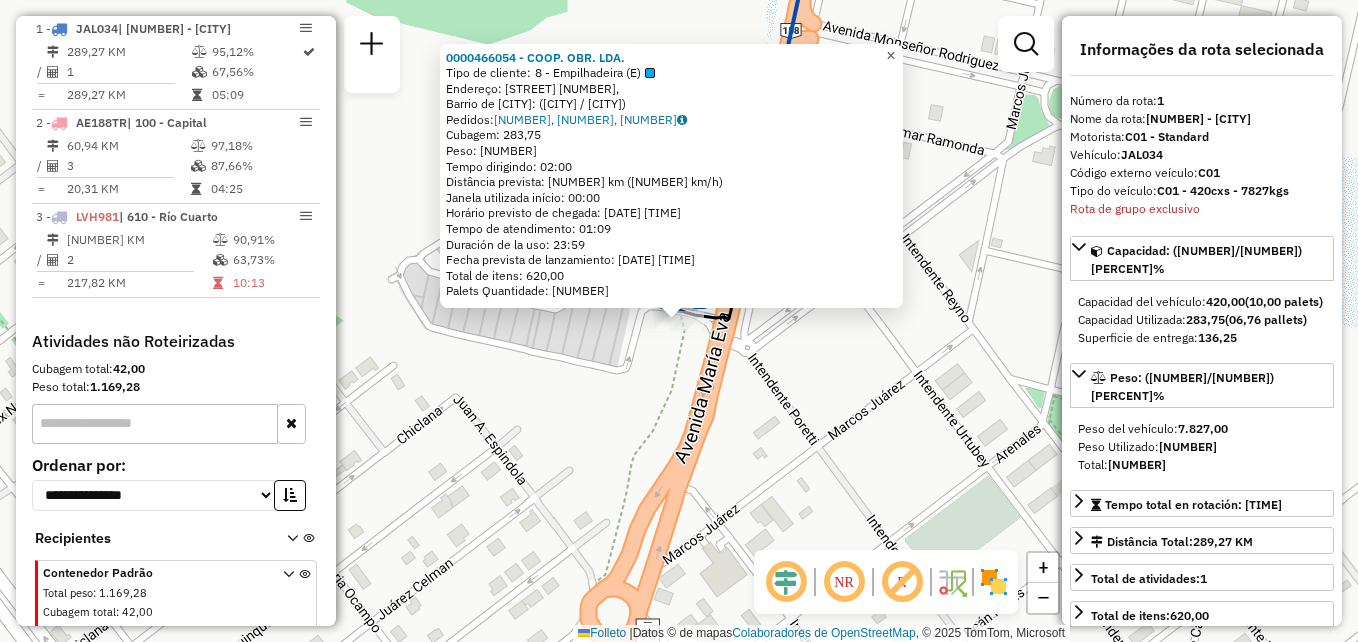 click on "×" 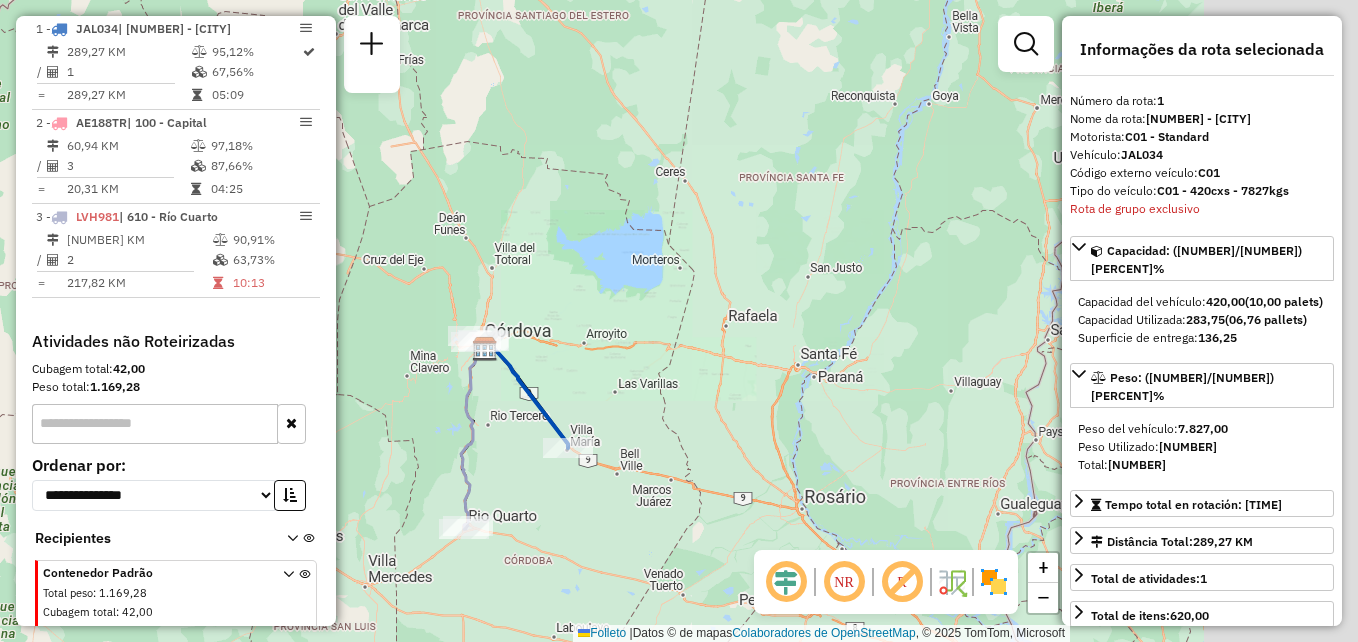 drag, startPoint x: 647, startPoint y: 406, endPoint x: 693, endPoint y: 331, distance: 87.982956 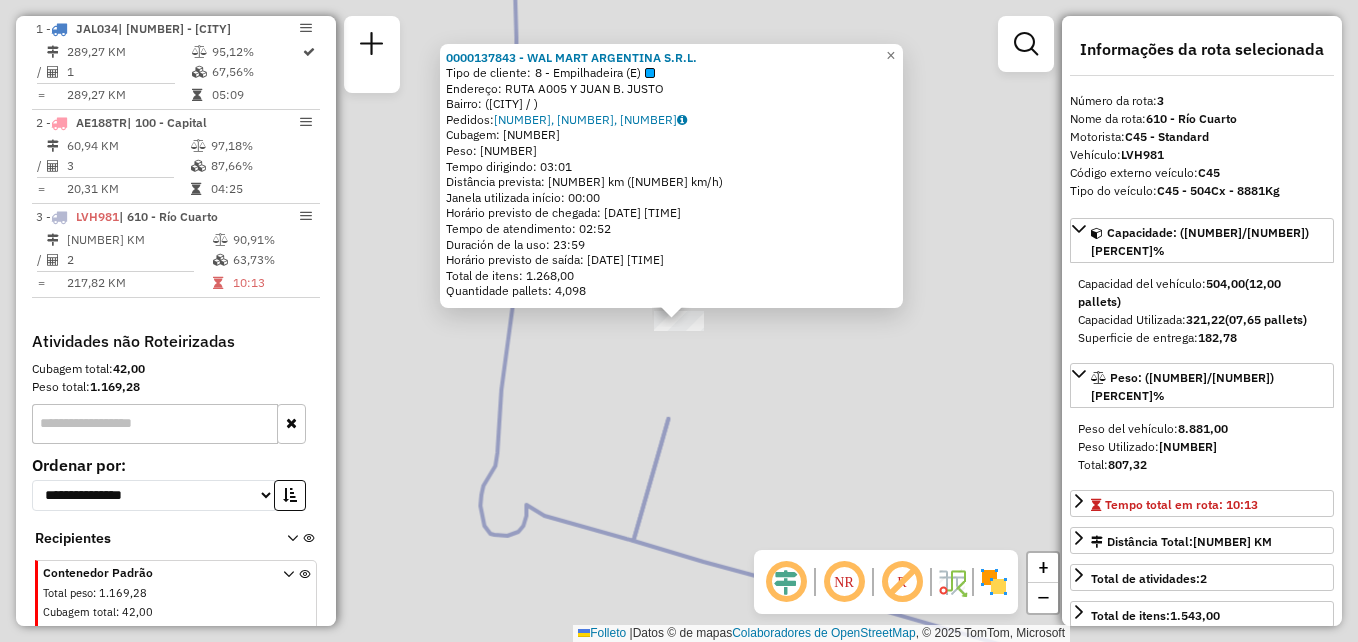 scroll, scrollTop: 701, scrollLeft: 0, axis: vertical 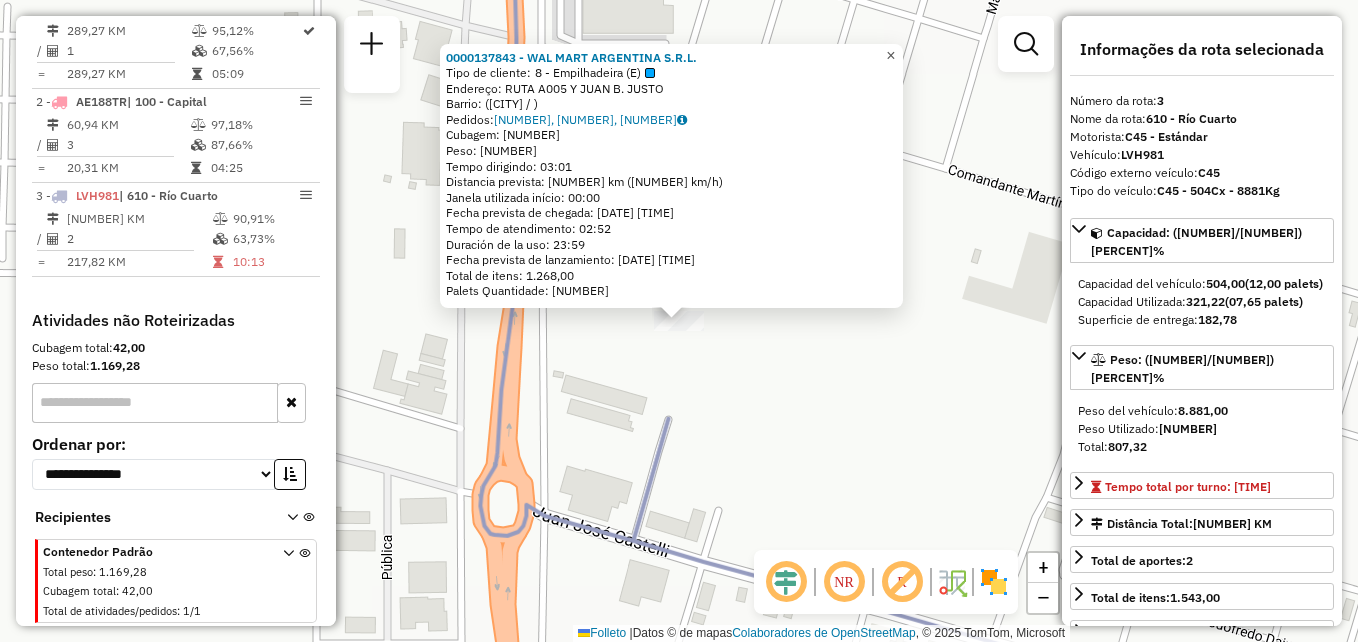 click on "×" 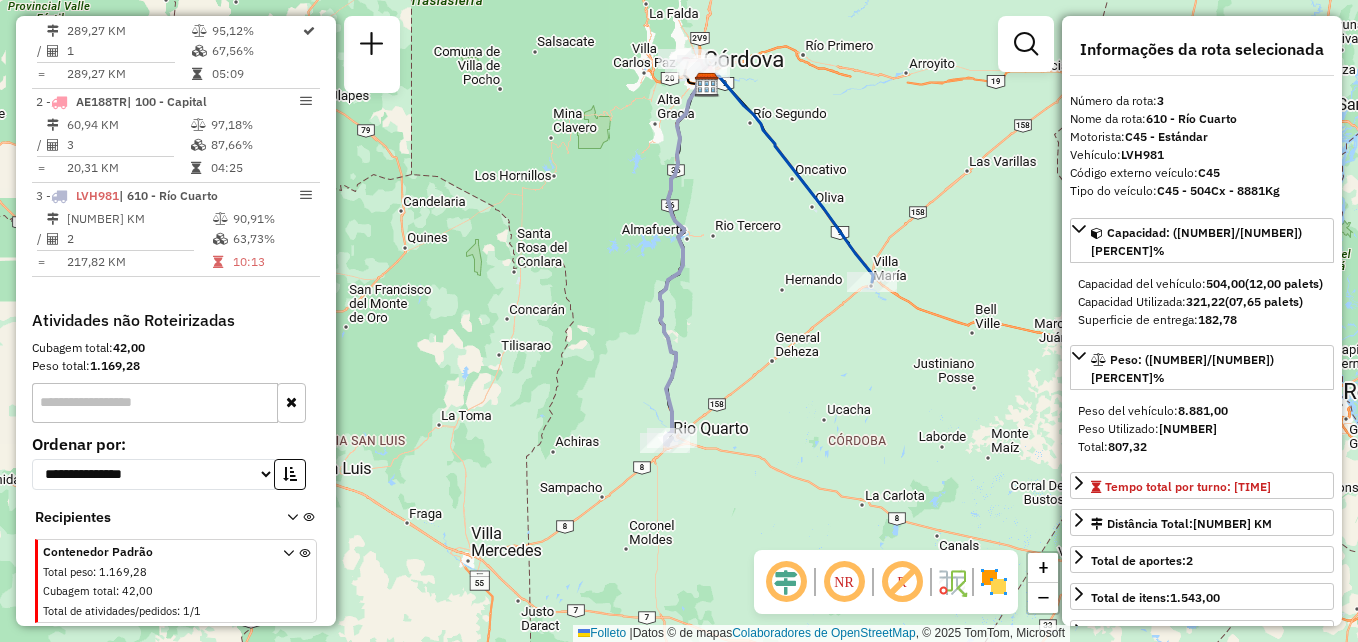 drag, startPoint x: 722, startPoint y: 189, endPoint x: 692, endPoint y: 342, distance: 155.91344 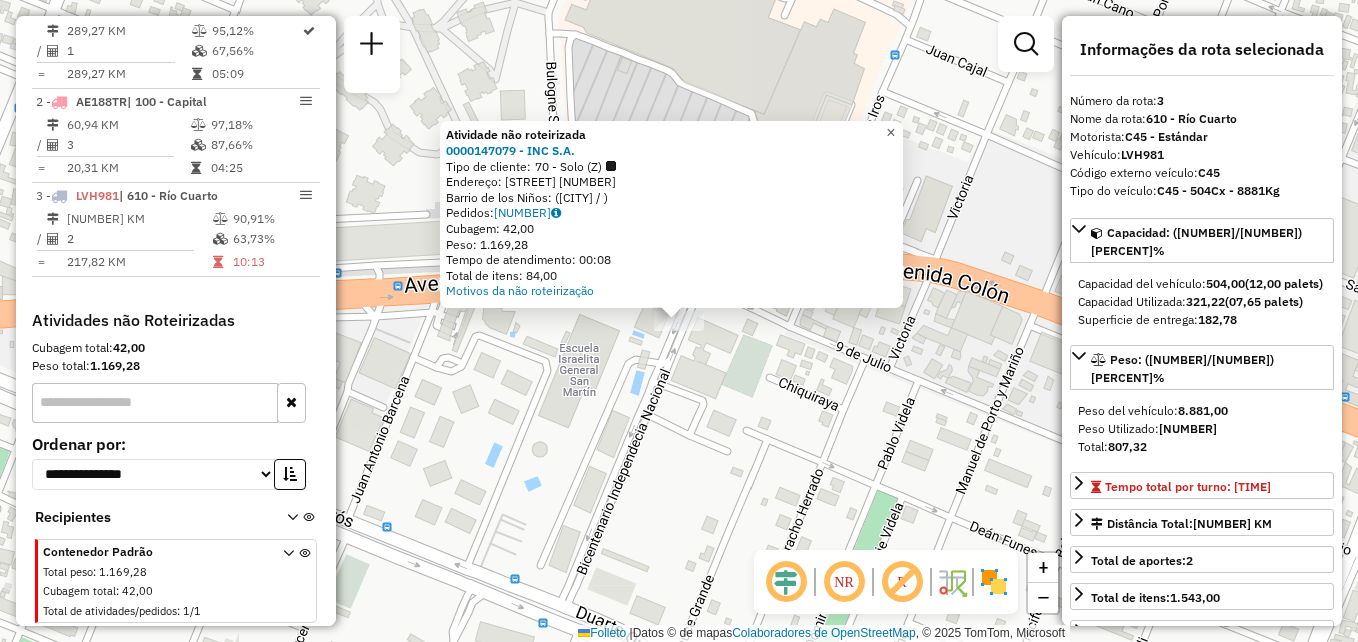 click on "×" 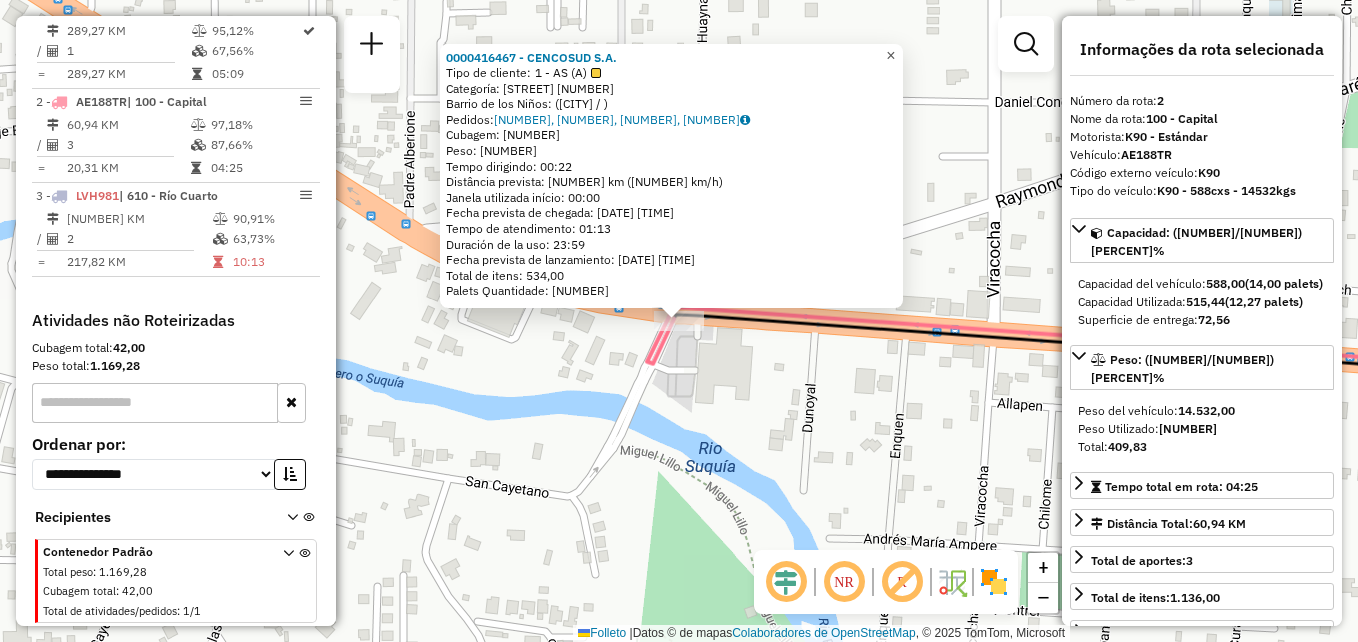 click on "×" 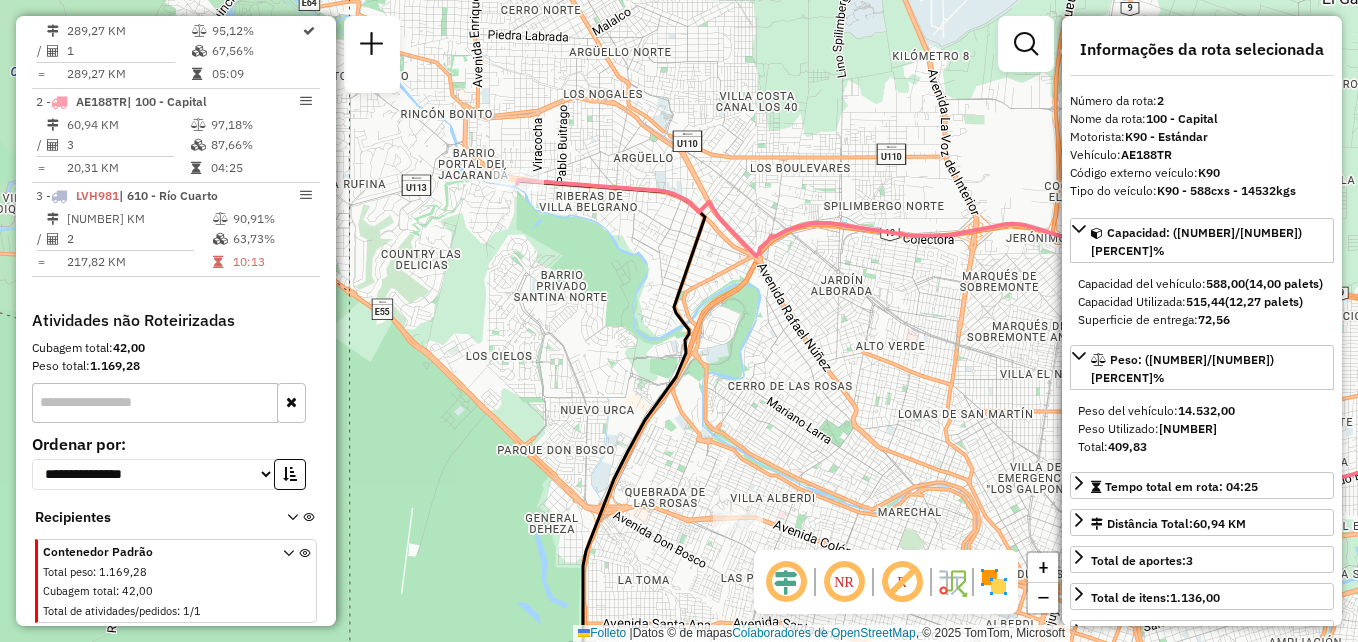 drag, startPoint x: 801, startPoint y: 355, endPoint x: 638, endPoint y: 207, distance: 220.16585 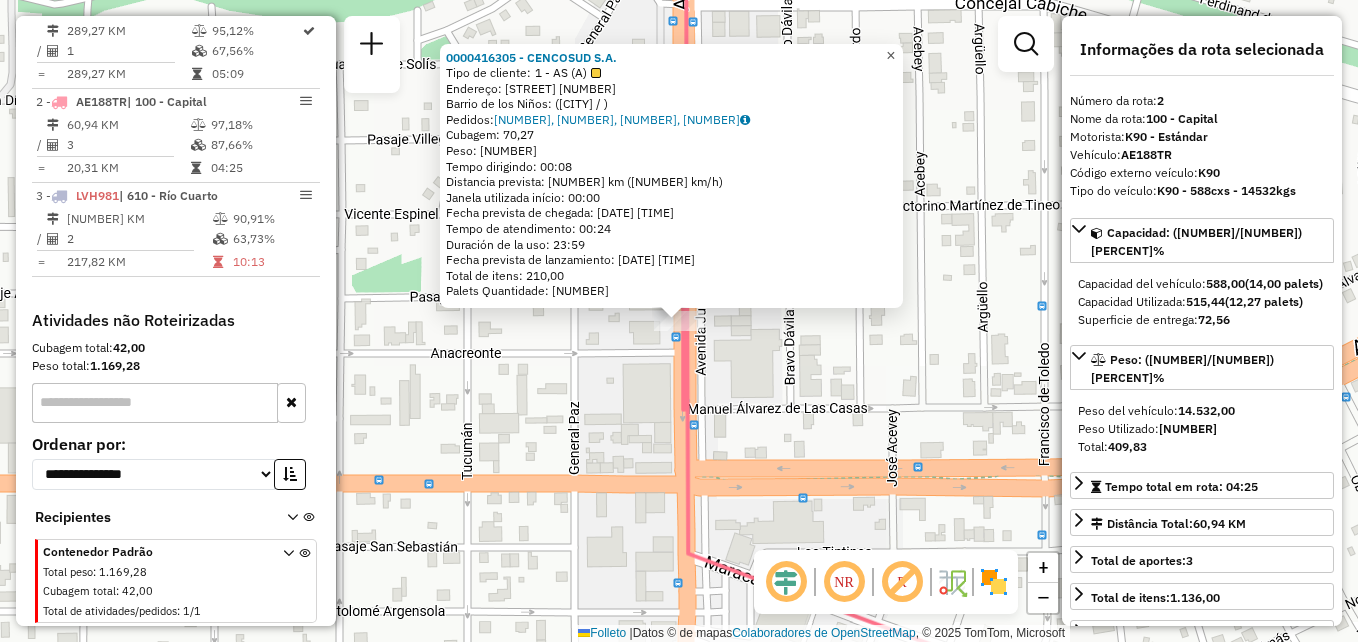 click on "×" 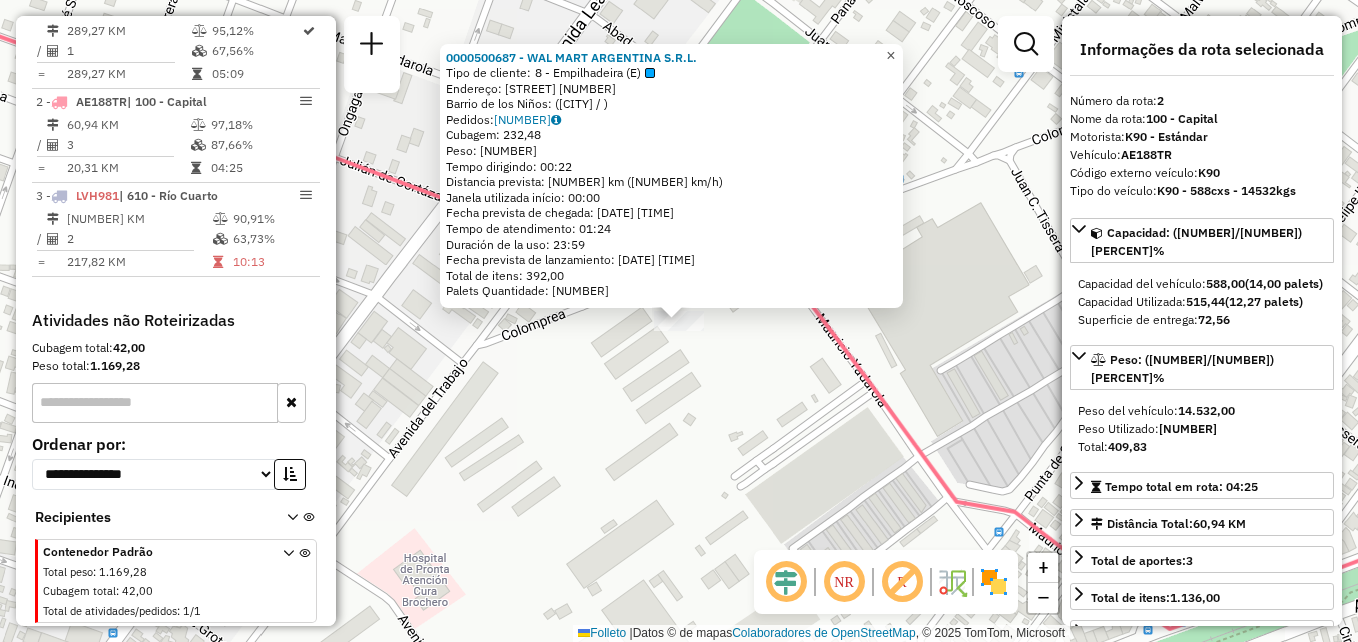 click on "×" 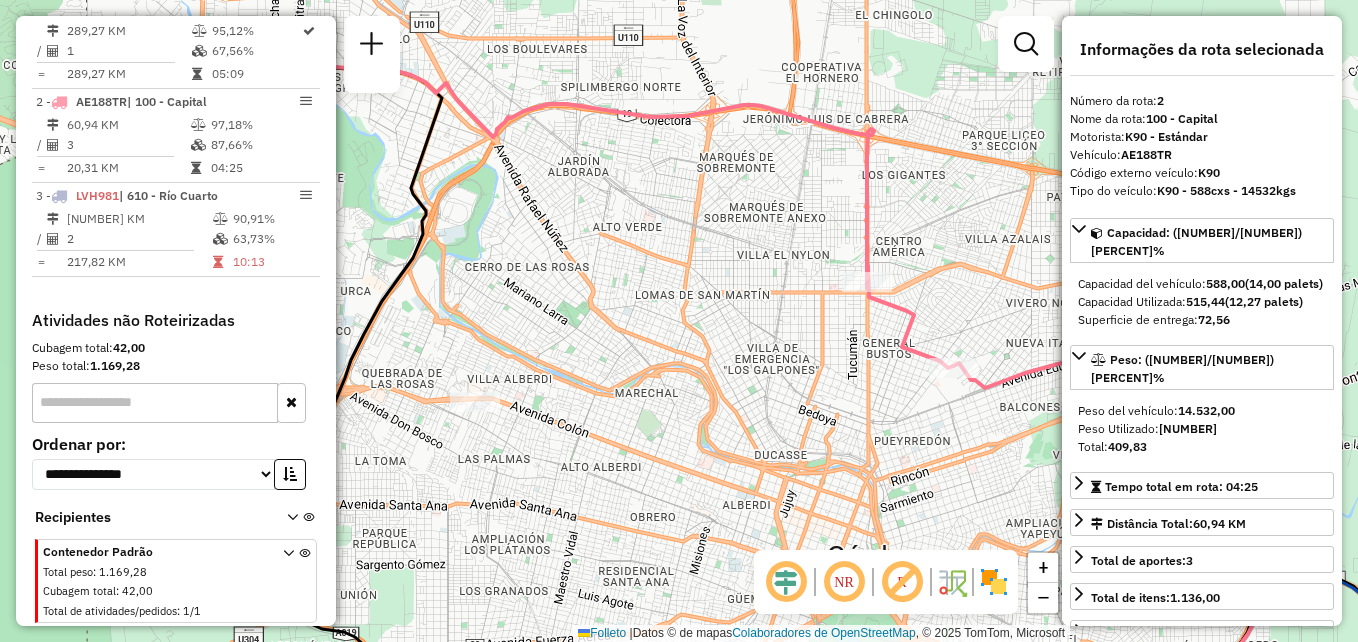 drag, startPoint x: 632, startPoint y: 260, endPoint x: 740, endPoint y: 316, distance: 121.65525 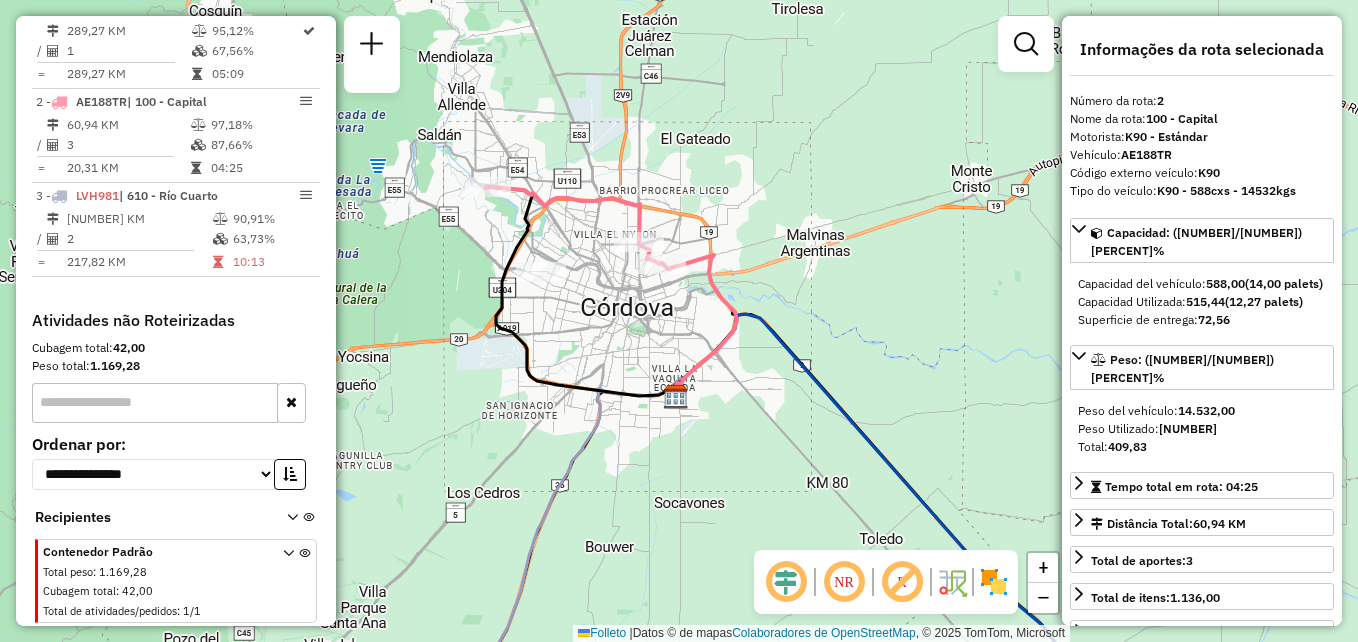 drag, startPoint x: 769, startPoint y: 309, endPoint x: 689, endPoint y: 216, distance: 122.67436 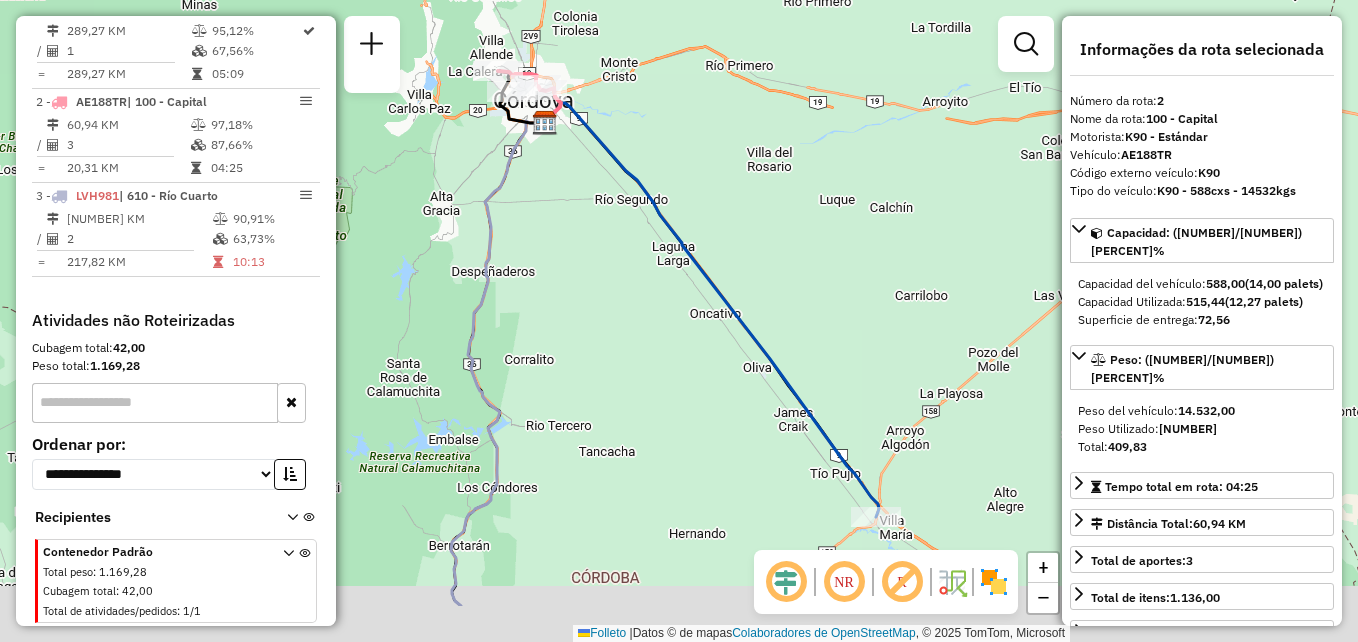 drag, startPoint x: 851, startPoint y: 447, endPoint x: 732, endPoint y: 265, distance: 217.45114 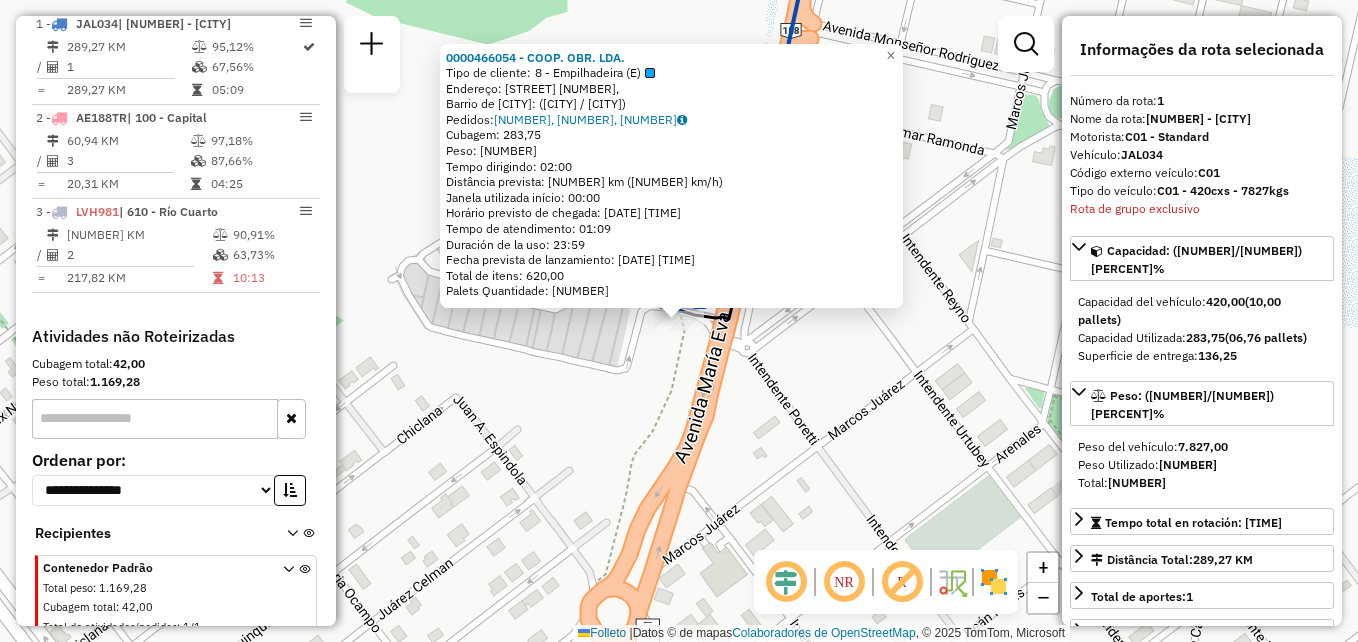 scroll, scrollTop: 680, scrollLeft: 0, axis: vertical 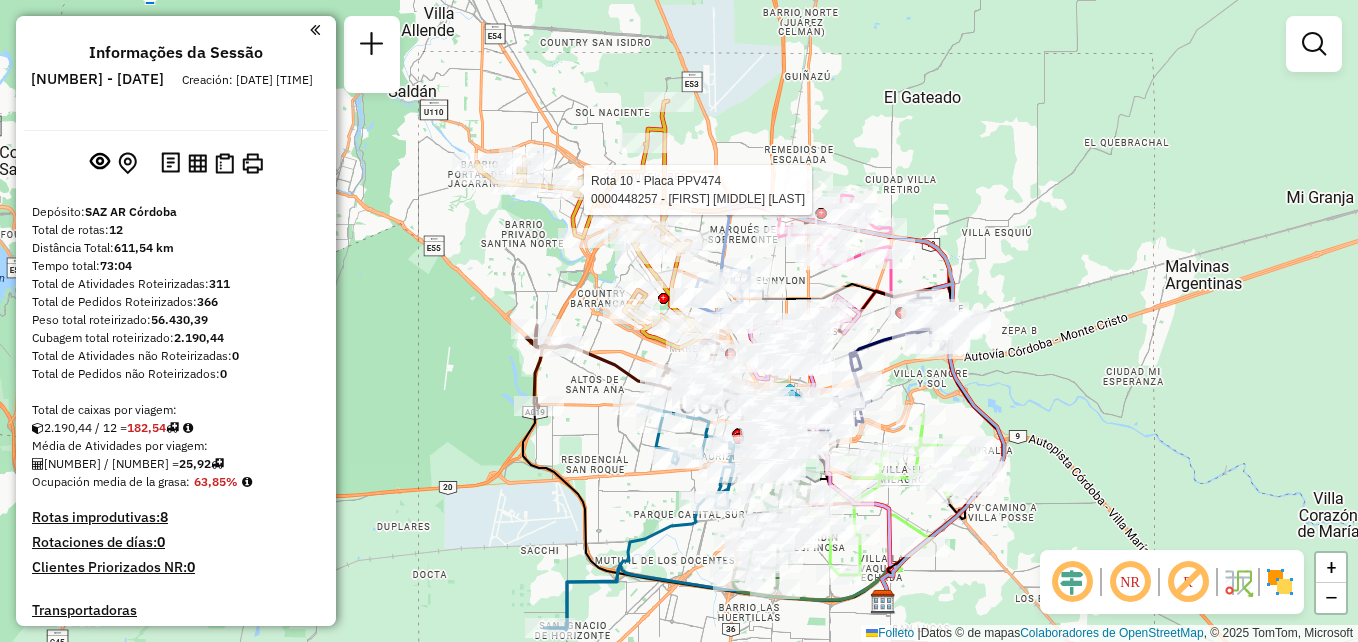 select on "**********" 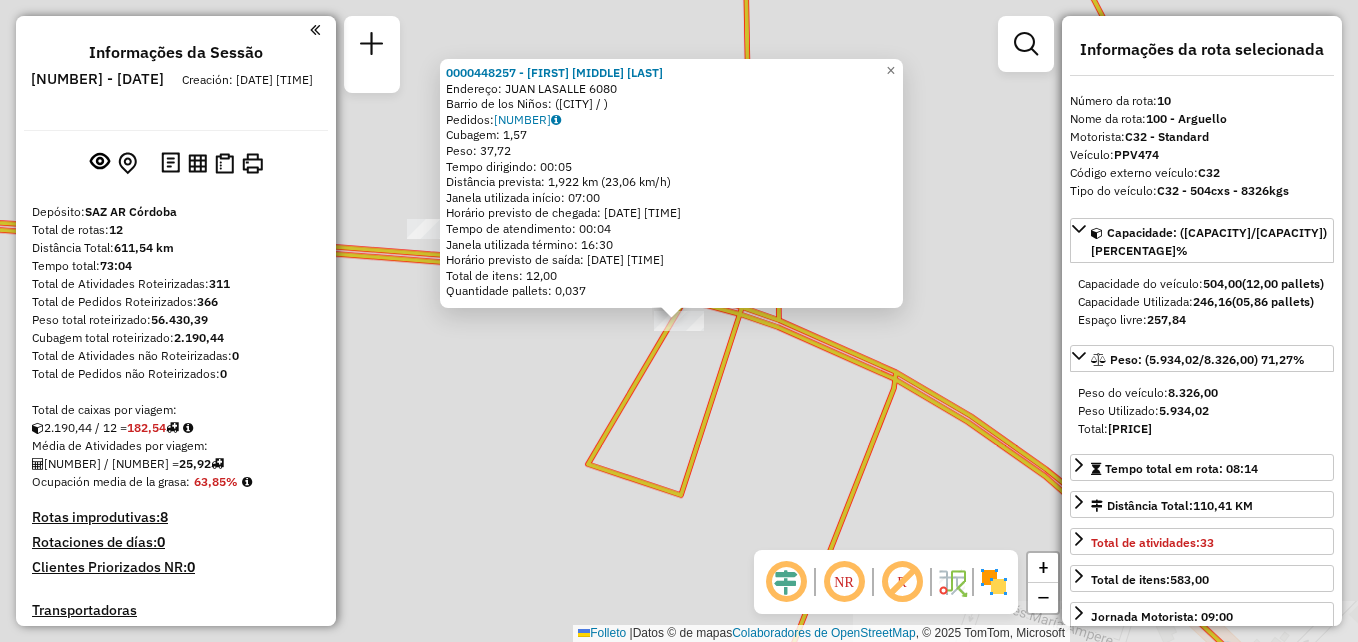 scroll, scrollTop: 1437, scrollLeft: 0, axis: vertical 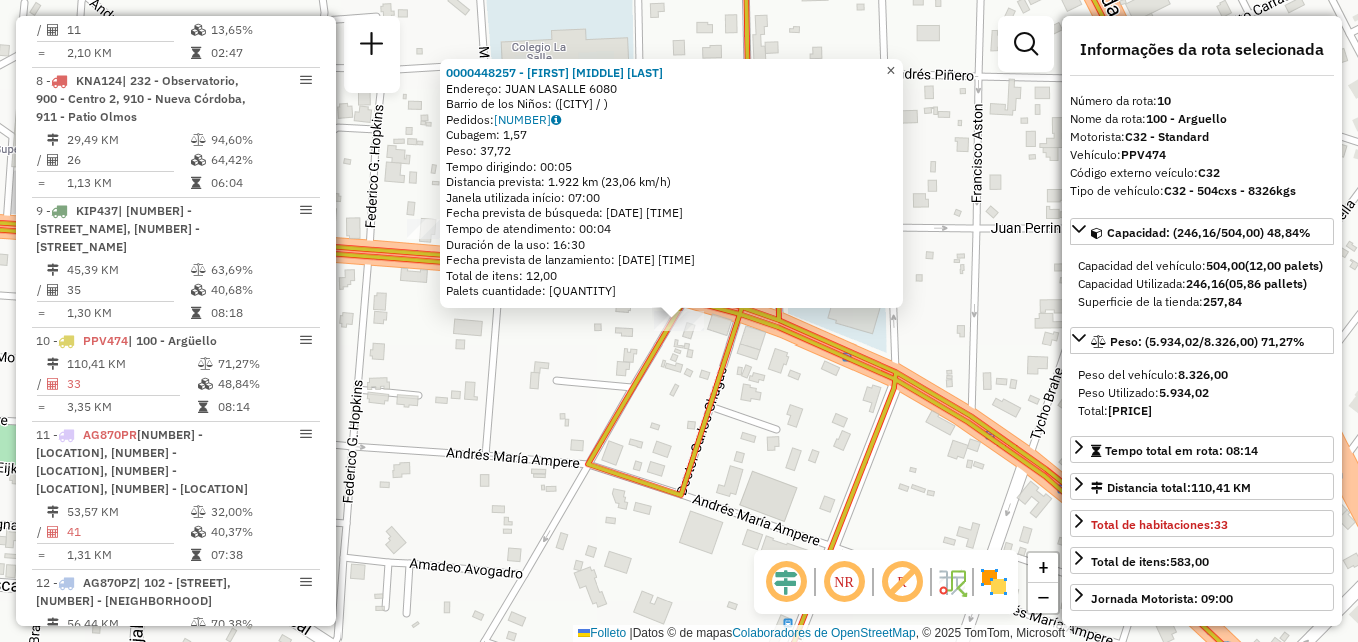 click on "×" 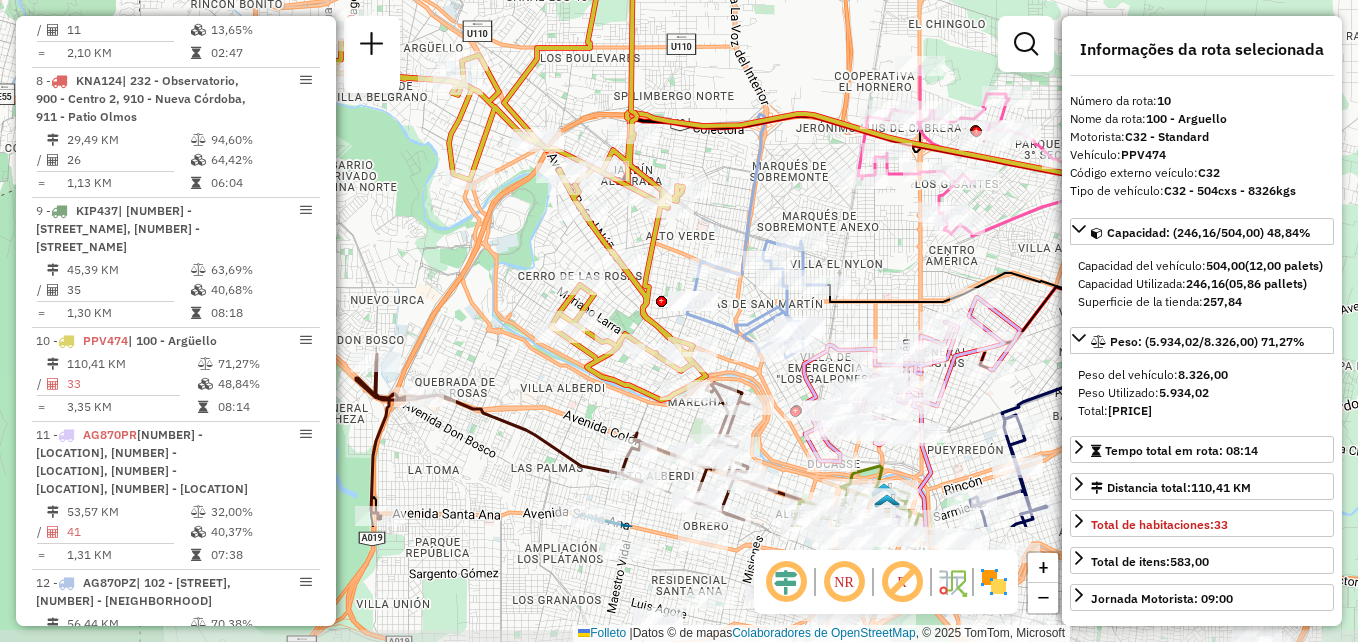 drag, startPoint x: 884, startPoint y: 208, endPoint x: 752, endPoint y: 29, distance: 222.40729 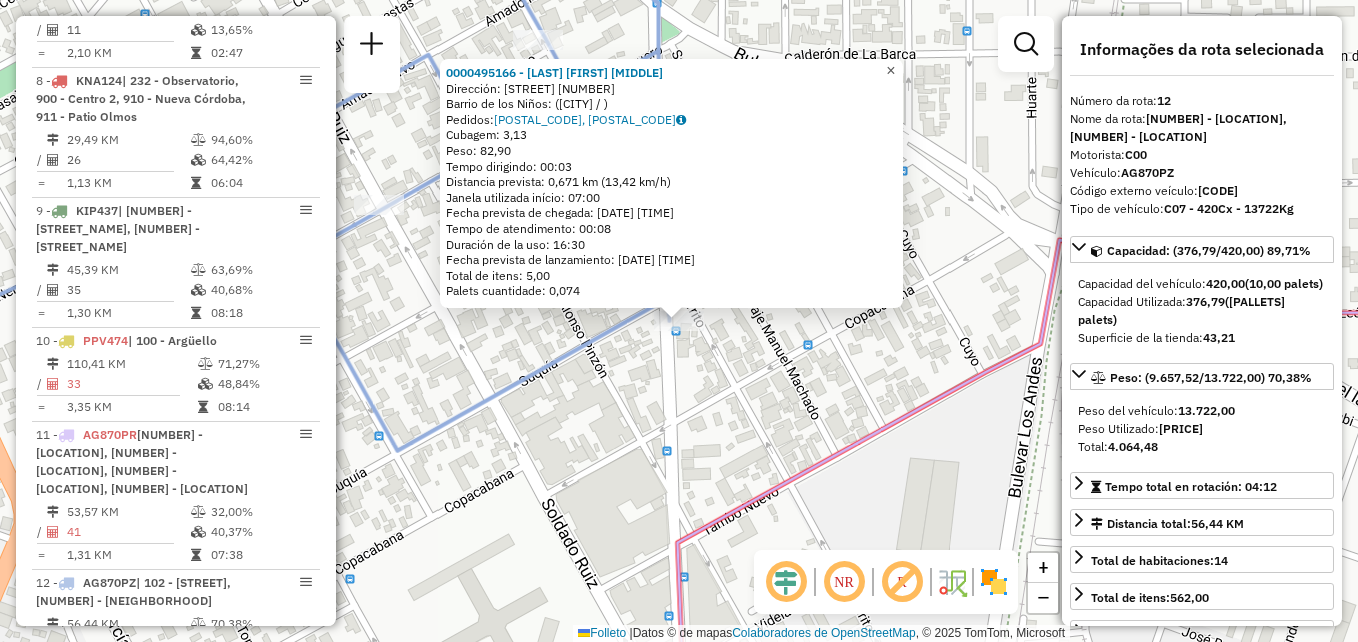 click on "×" 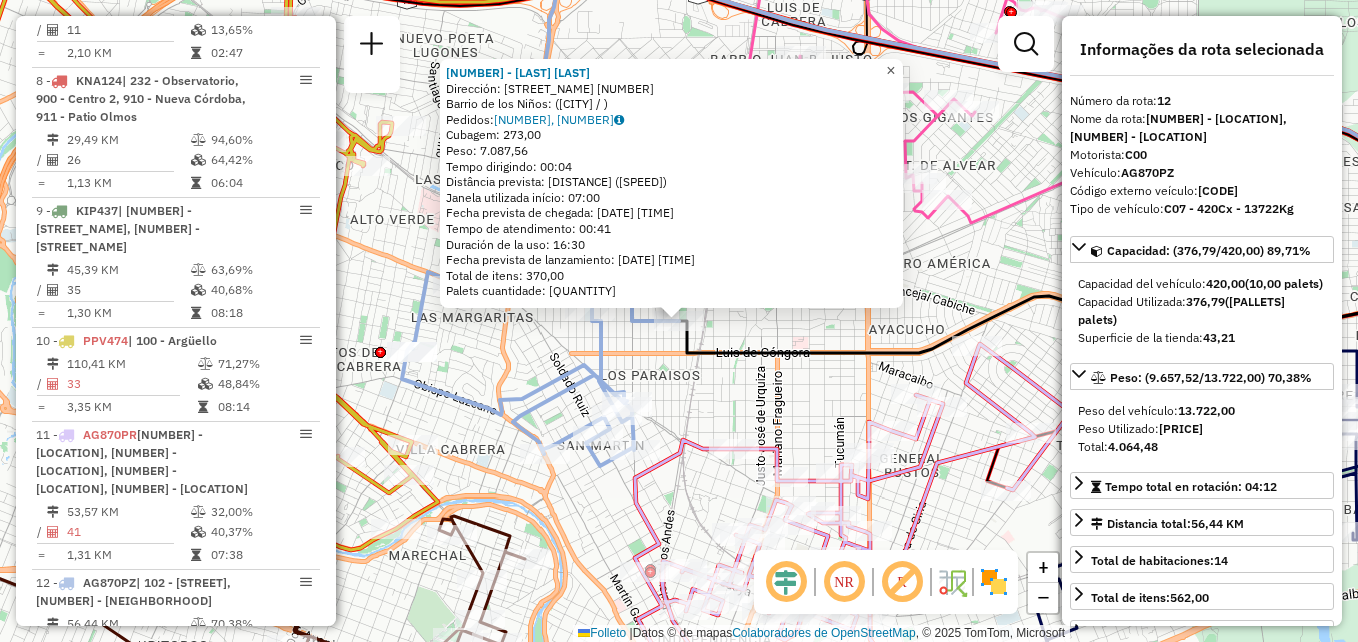 click on "×" 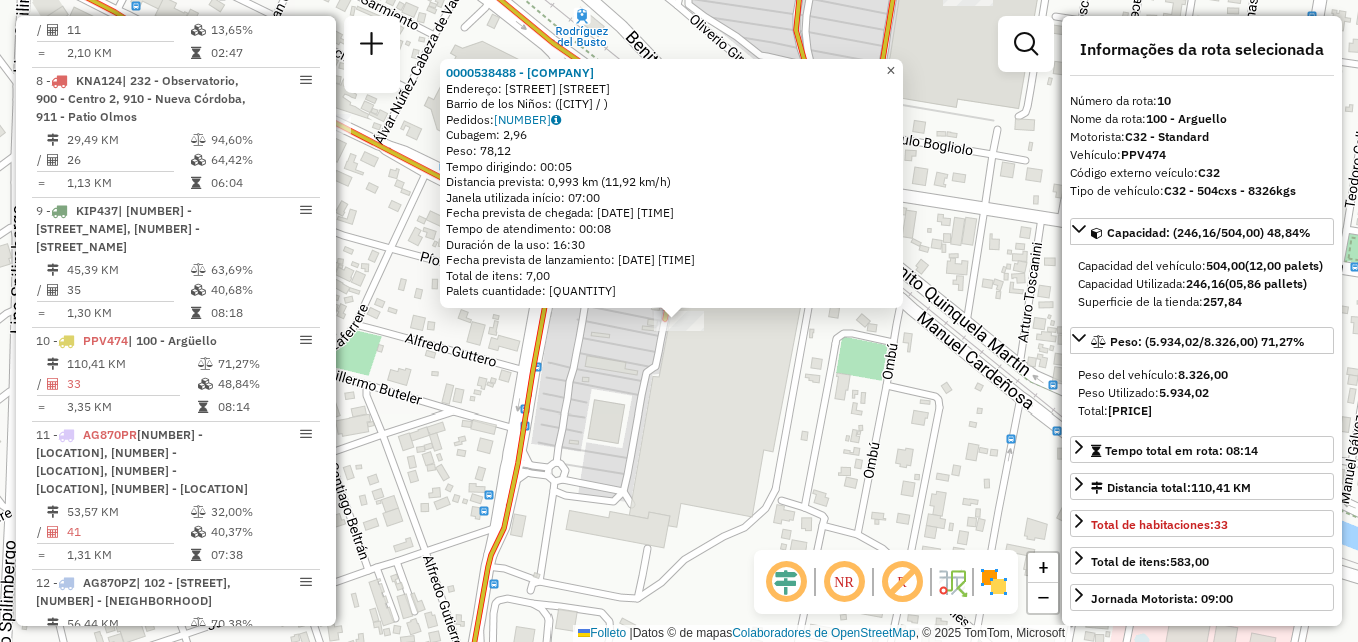click on "×" 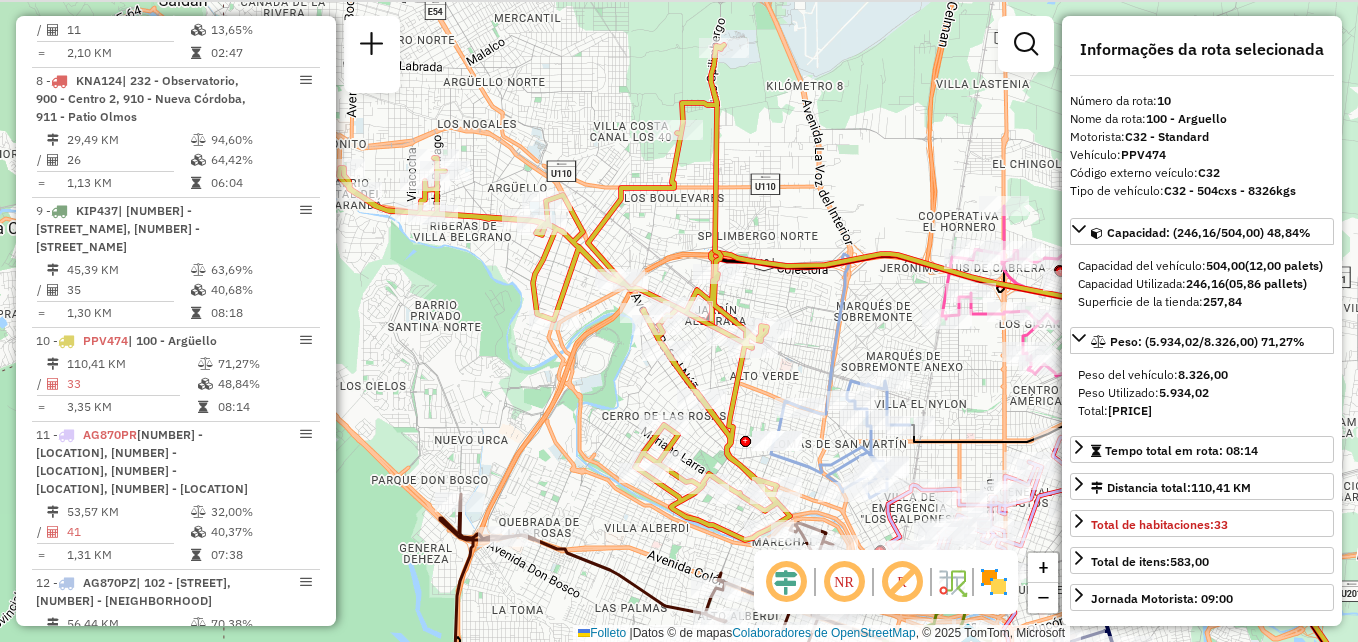 drag, startPoint x: 895, startPoint y: 232, endPoint x: 897, endPoint y: 275, distance: 43.046486 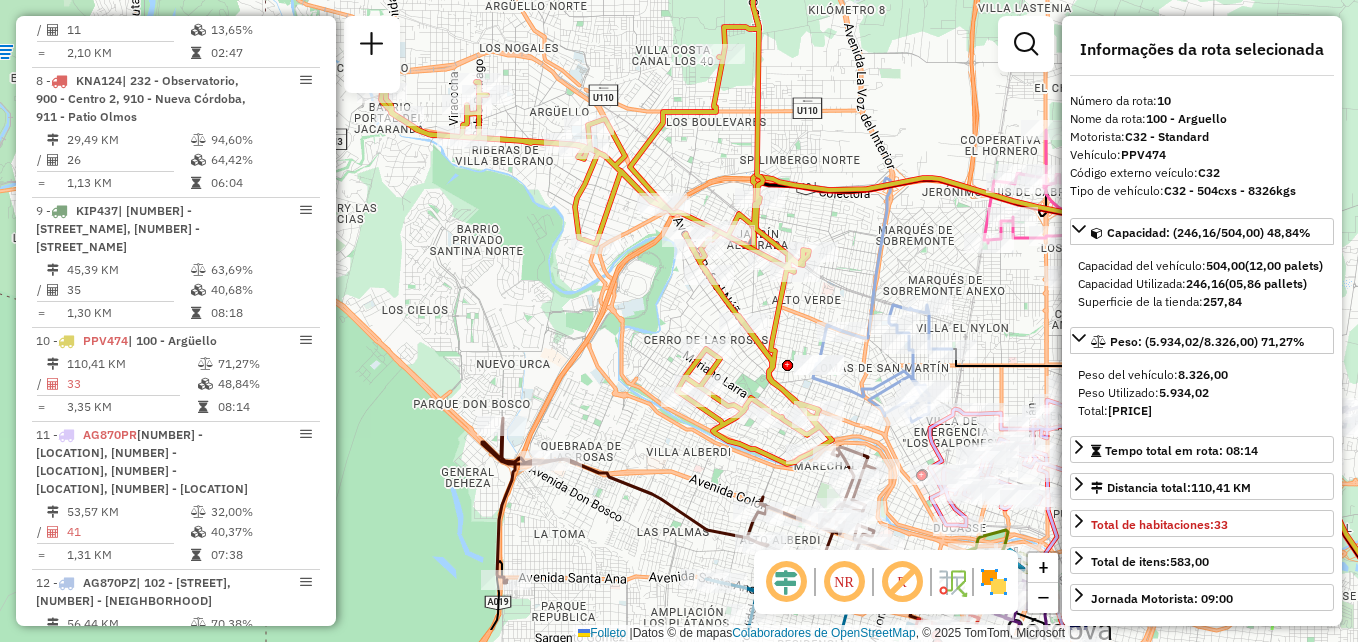 drag, startPoint x: 923, startPoint y: 163, endPoint x: 920, endPoint y: 72, distance: 91.04944 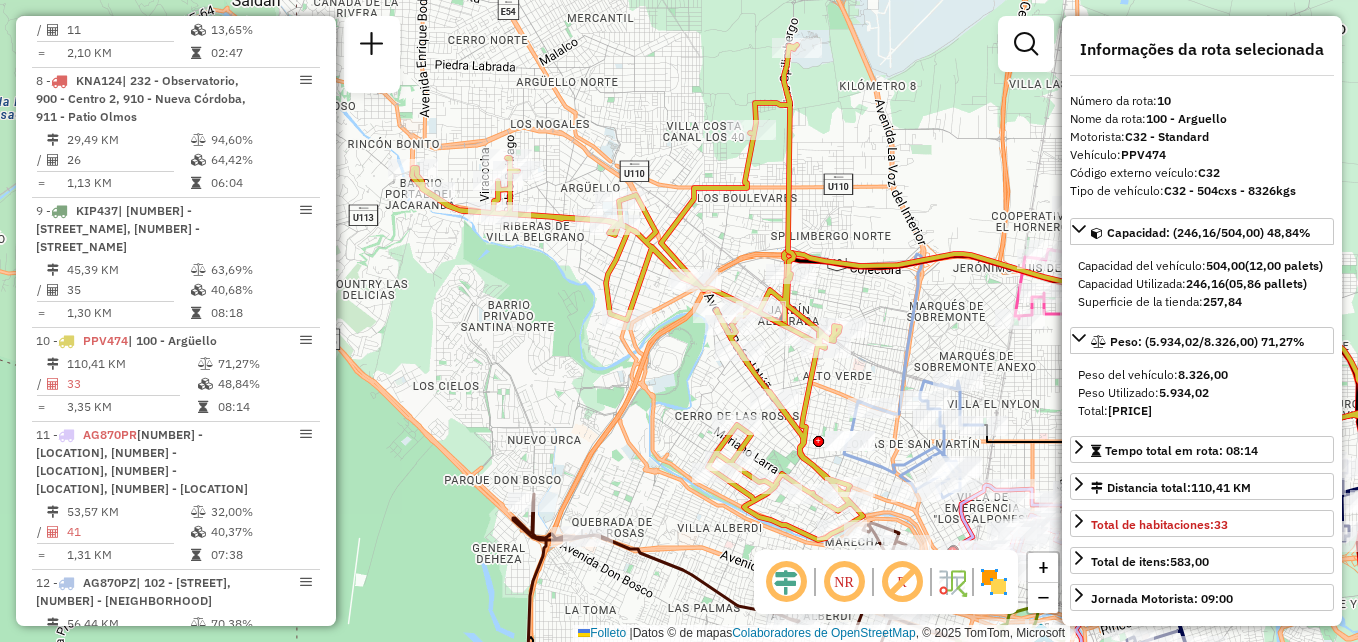 drag, startPoint x: 941, startPoint y: 189, endPoint x: 962, endPoint y: 212, distance: 31.144823 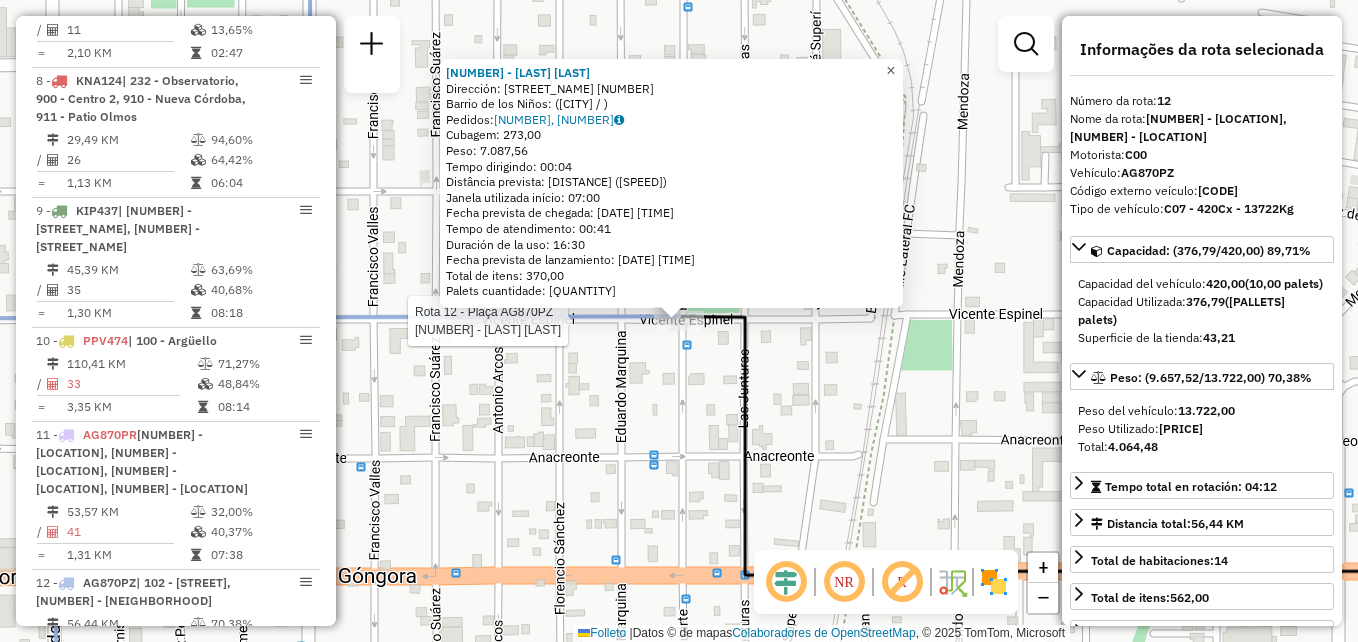 click on "×" 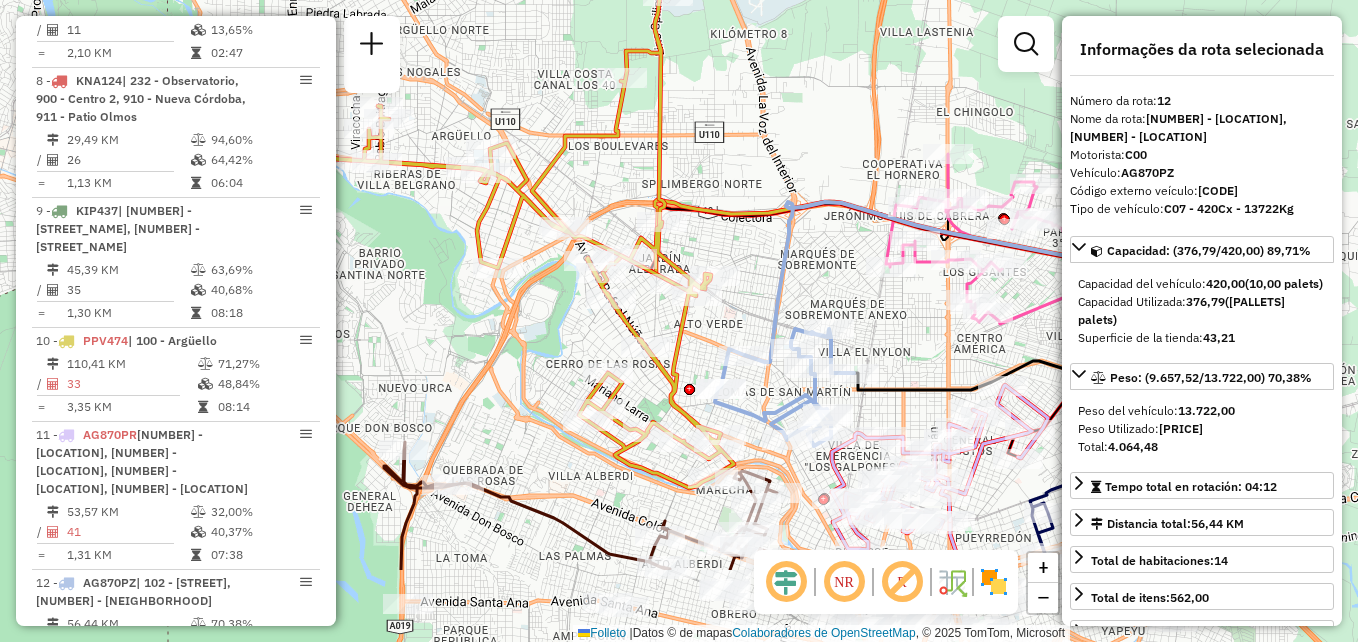 drag, startPoint x: 883, startPoint y: 404, endPoint x: 860, endPoint y: 205, distance: 200.32474 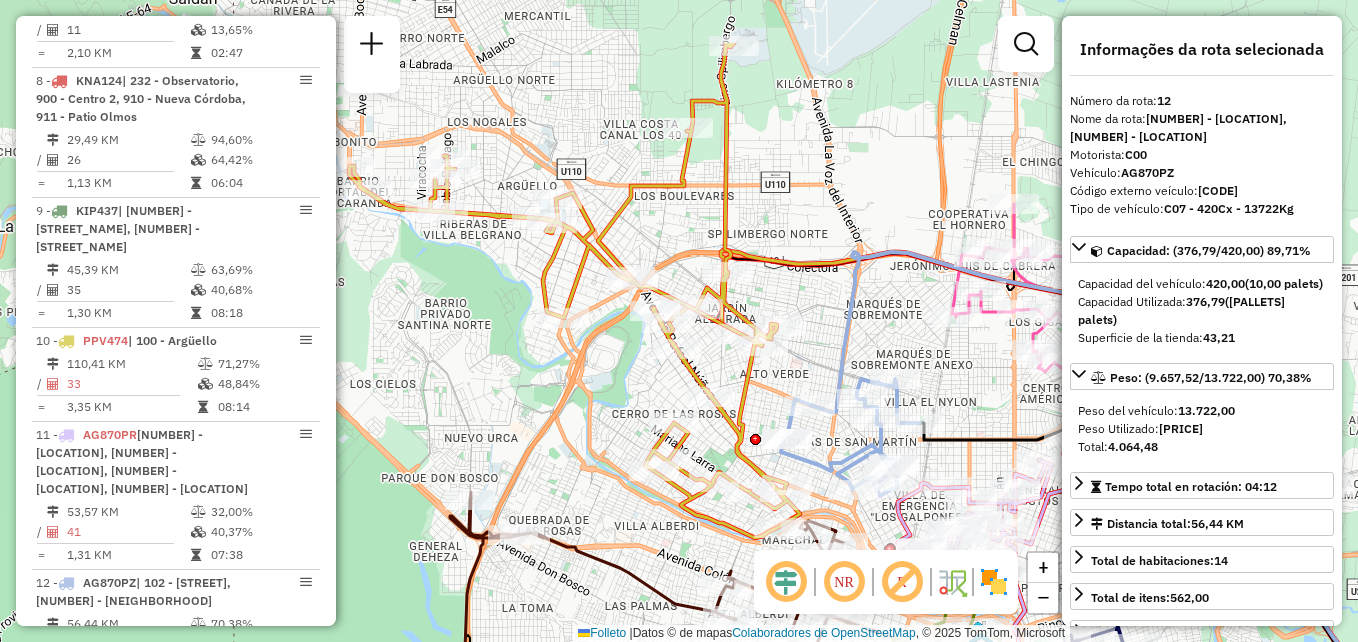 drag, startPoint x: 878, startPoint y: 238, endPoint x: 940, endPoint y: 345, distance: 123.66487 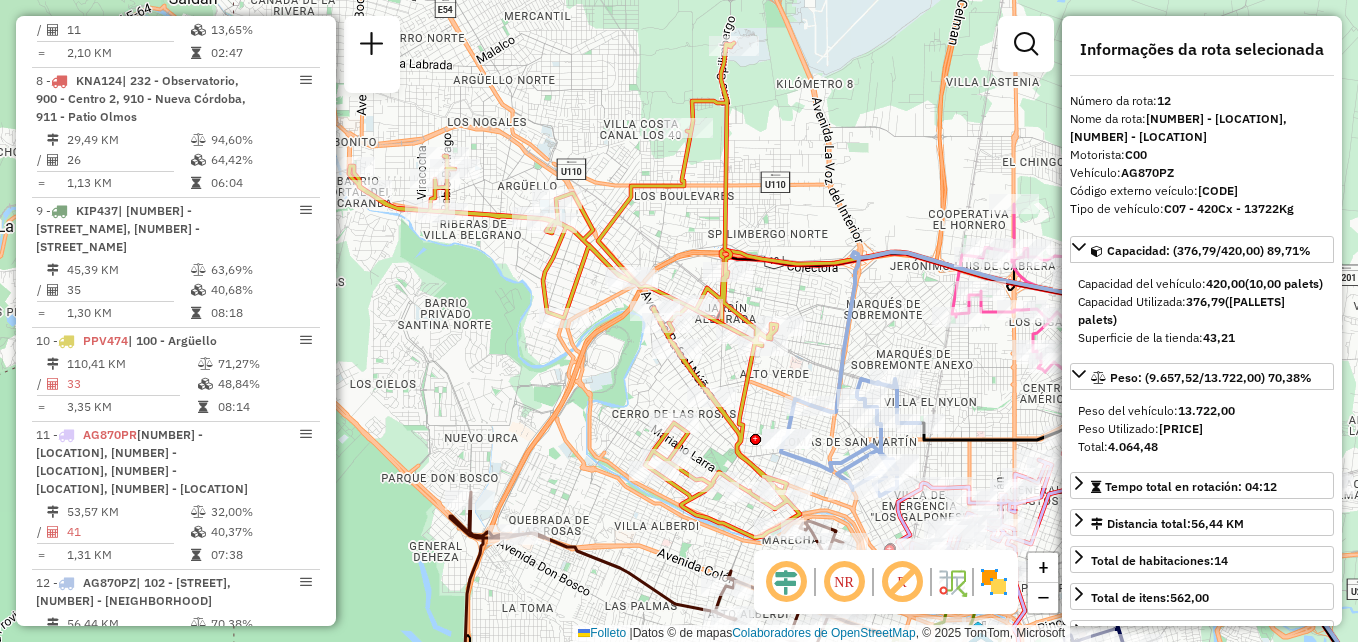 click on "Janela de atendimento Grade de atendimento Capacidade Transportadoras Veículos Cliente Pedidos  Rotas Selecione os dias de semana para filtrar as janelas de atendimento  Seg   Ter   Qua   Qui   Sex   Sáb   Dom  Informe o período da janela de atendimento: De: Até:  Filtrar exatamente a janela do cliente  Considerar janela de atendimento padrão  Selecione os dias de semana para filtrar as grades de atendimento  Seg   Ter   Qua   Qui   Sex   Sáb   Dom   Considerar clientes sem dia de atendimento cadastrado  Clientes fora do dia de atendimento selecionado Filtrar as atividades entre os valores definidos abaixo:  Peso mínimo:   Peso máximo:   Cubagem mínima:   Cubagem máxima:   De:   Até:  Filtrar as atividades entre o tempo de atendimento definido abaixo:  De:   Até:   Considerar capacidade total dos clientes não roteirizados Transportadora: Selecione um ou mais itens Tipo de veículo: Selecione um ou mais itens Veículo: Selecione um ou mais itens Motorista: Selecione um ou mais itens Nome: Rótulo:" 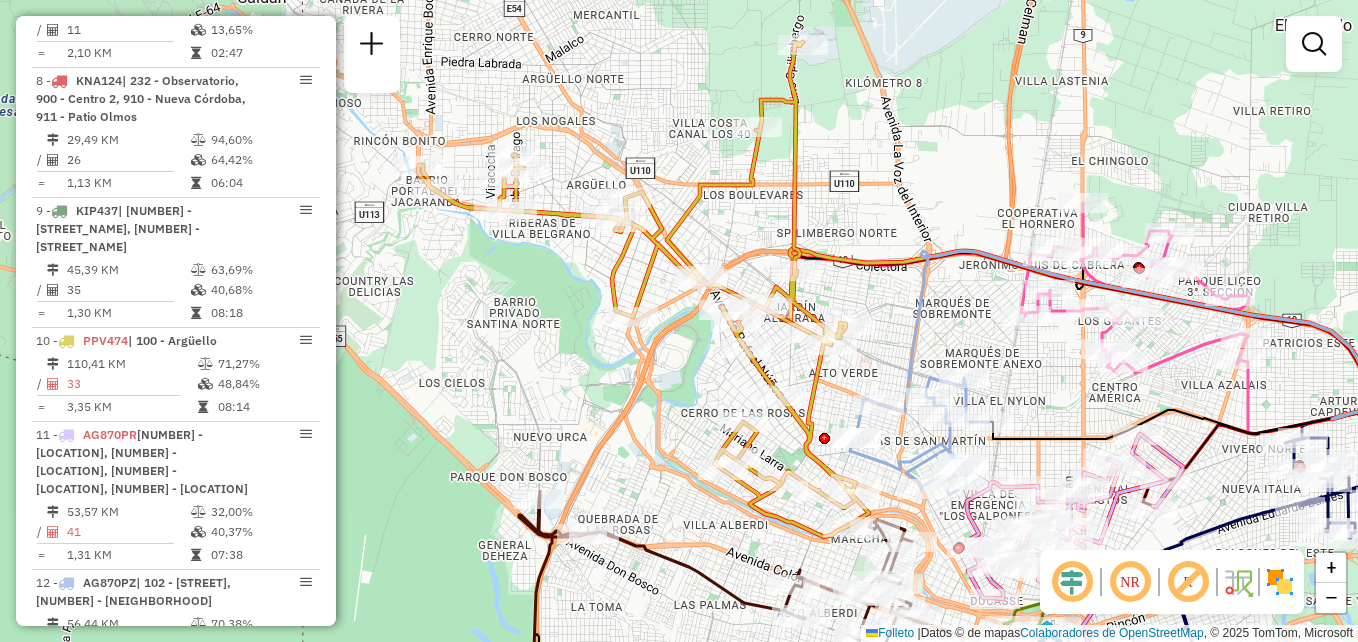 drag, startPoint x: 421, startPoint y: 415, endPoint x: 490, endPoint y: 414, distance: 69.00725 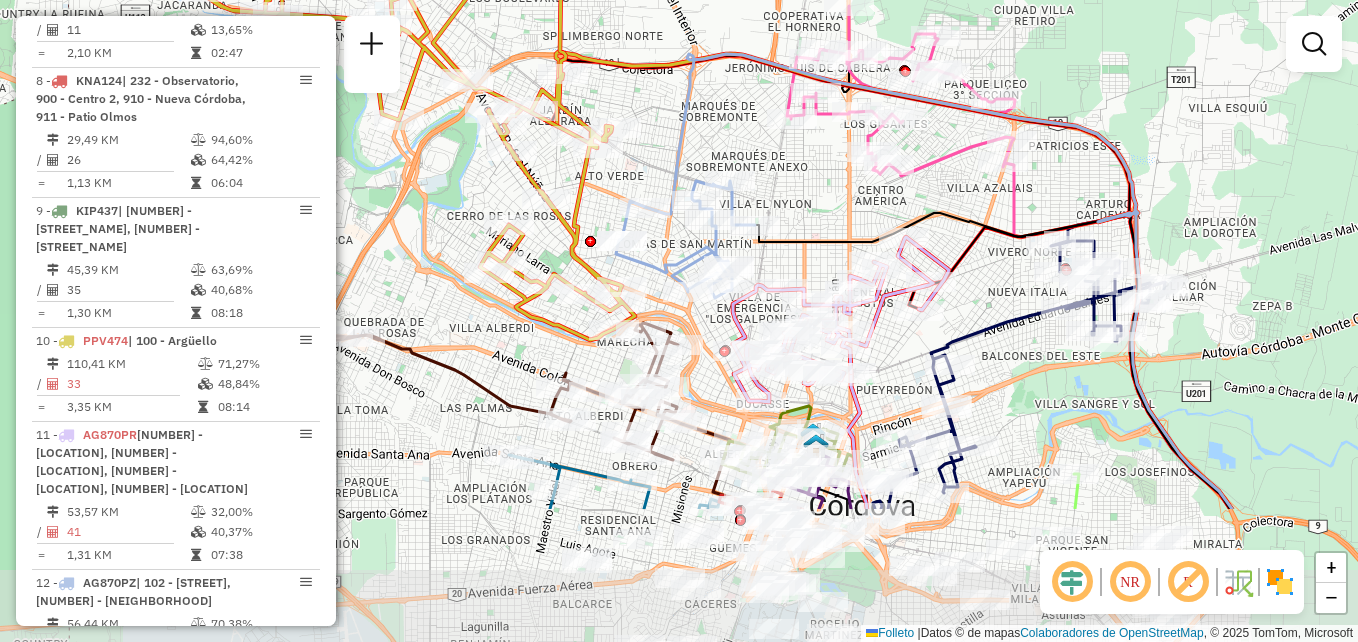 drag, startPoint x: 1109, startPoint y: 386, endPoint x: 811, endPoint y: 158, distance: 375.2173 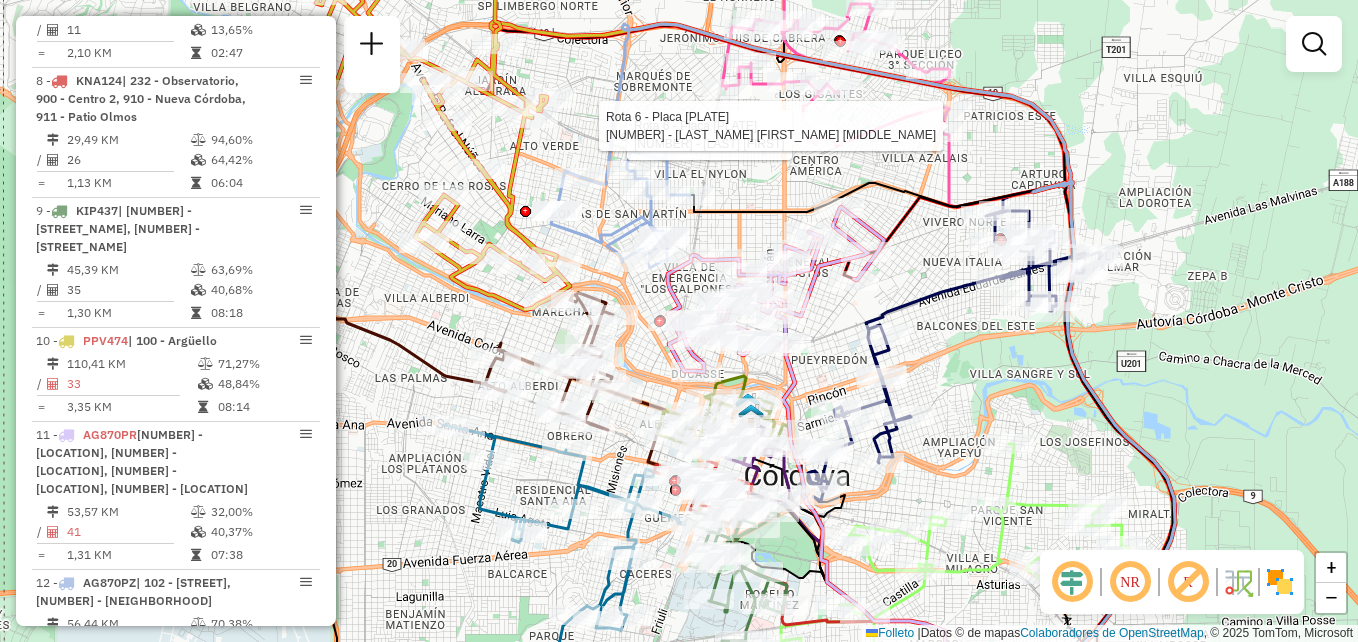 click on "Rota 6 - Placa KNA110  0000435437 - [LAST] [FIRST] [MIDDLE] Rota 6 - Placa KNA110  0000459339 - [LAST] [FIRST] [MIDDLE] Janela de atendimento Grade de atendimento Capacidade Transportadoras Veículos Cliente Pedidos  Rotas Selecione os dias de semana para filtrar as janelas de atendimento  Seg   Ter   Qua   Qui   Sex   Sáb   Dom  Informe o período da janela de atendimento: De: Até:  Filtrar exatamente a janela do cliente  Considerar janela de atendimento padrão  Selecione os dias de semana para filtrar as grades de atendimento  Seg   Ter   Qua   Qui   Sex   Sáb   Dom   Considerar clientes sem dia de atendimento cadastrado  Clientes fora do dia de atendimento selecionado Filtrar as atividades entre os valores definidos abaixo:  Peso mínimo:   Peso máximo:   Cubagem mínima:   Cubagem máxima:   De:   Até:  Filtrar as atividades entre o tempo de atendimento definido abaixo:  De:   Até:   Considerar capacidade total dos clientes não roteirizados Transportadora: Selecione um ou mais itens Tipo de veículo: Selecione um ou mais itens Veículo: Selecione um ou mais itens De:" 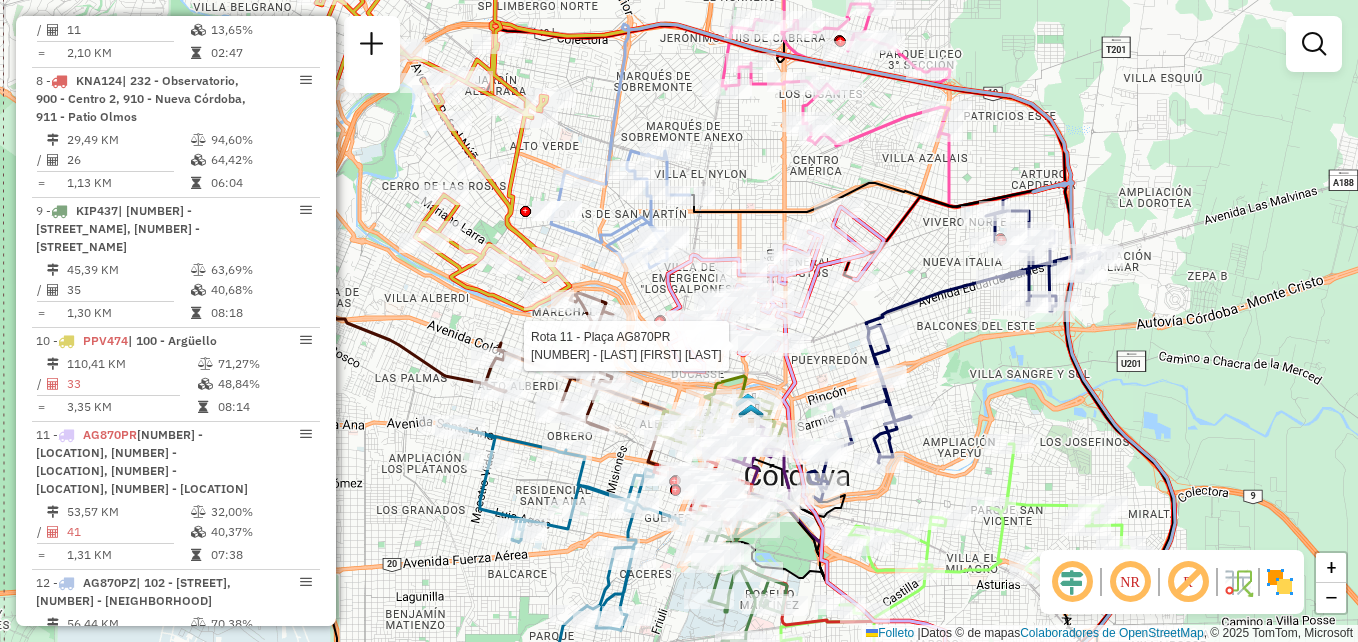 select on "**********" 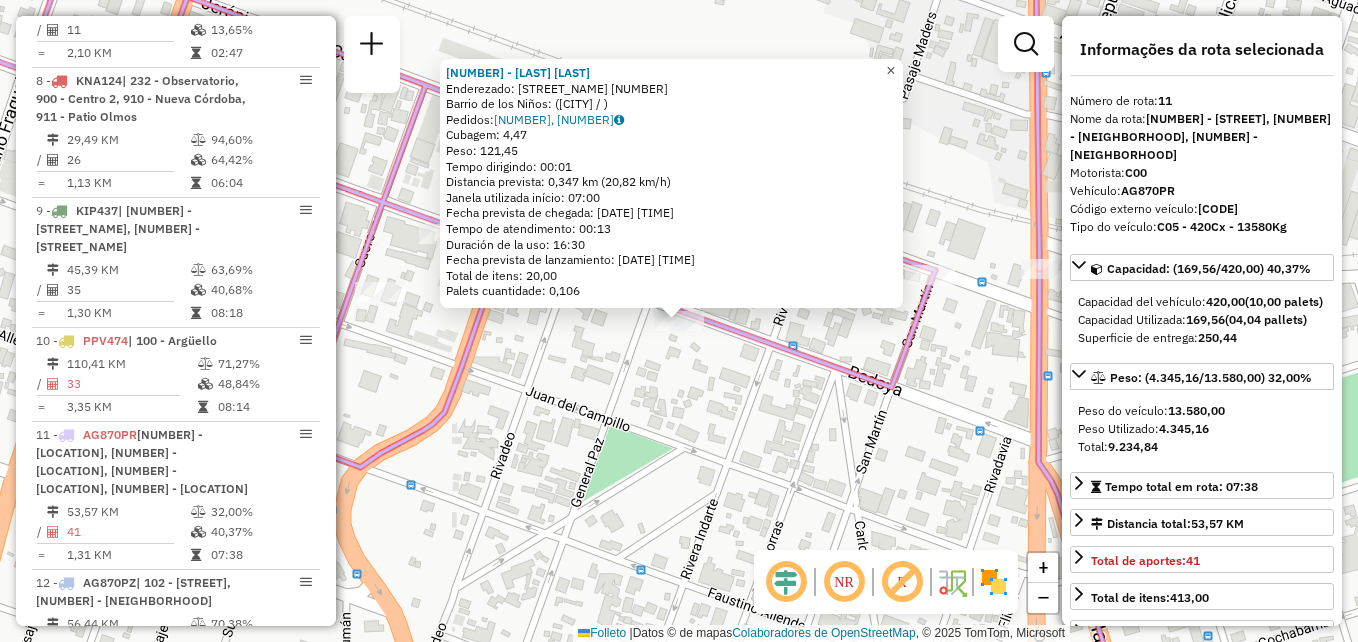 click on "×" 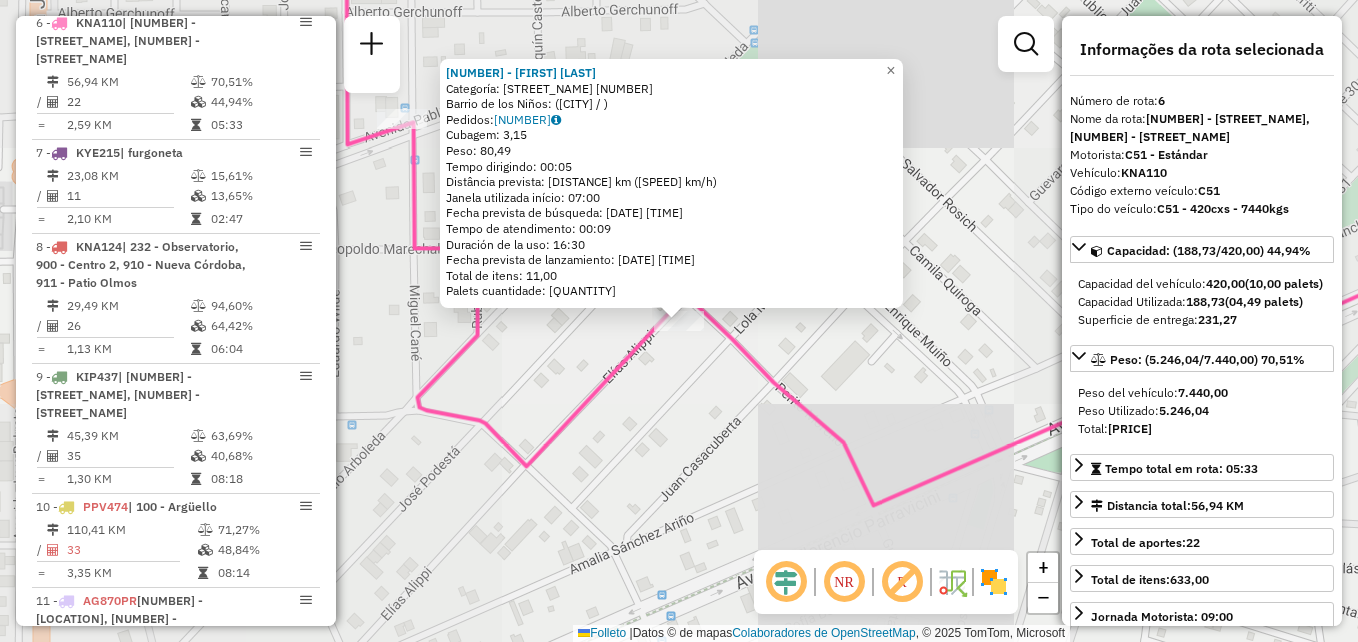 scroll, scrollTop: 1229, scrollLeft: 0, axis: vertical 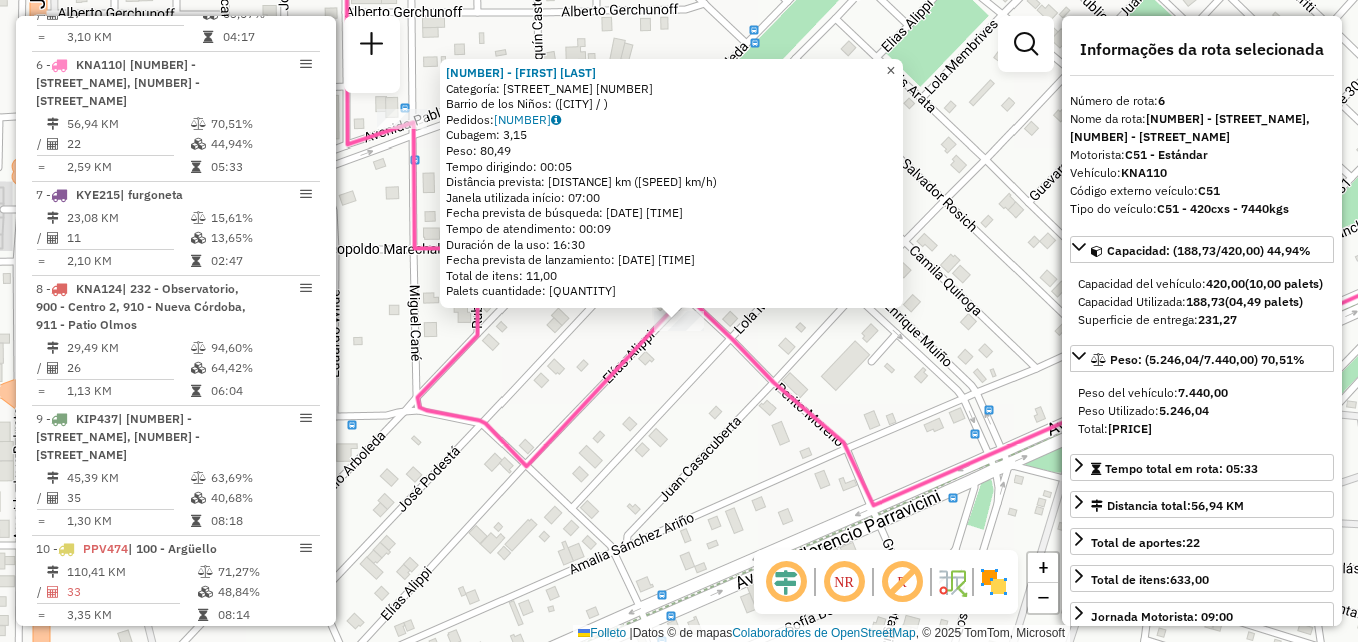 click on "×" 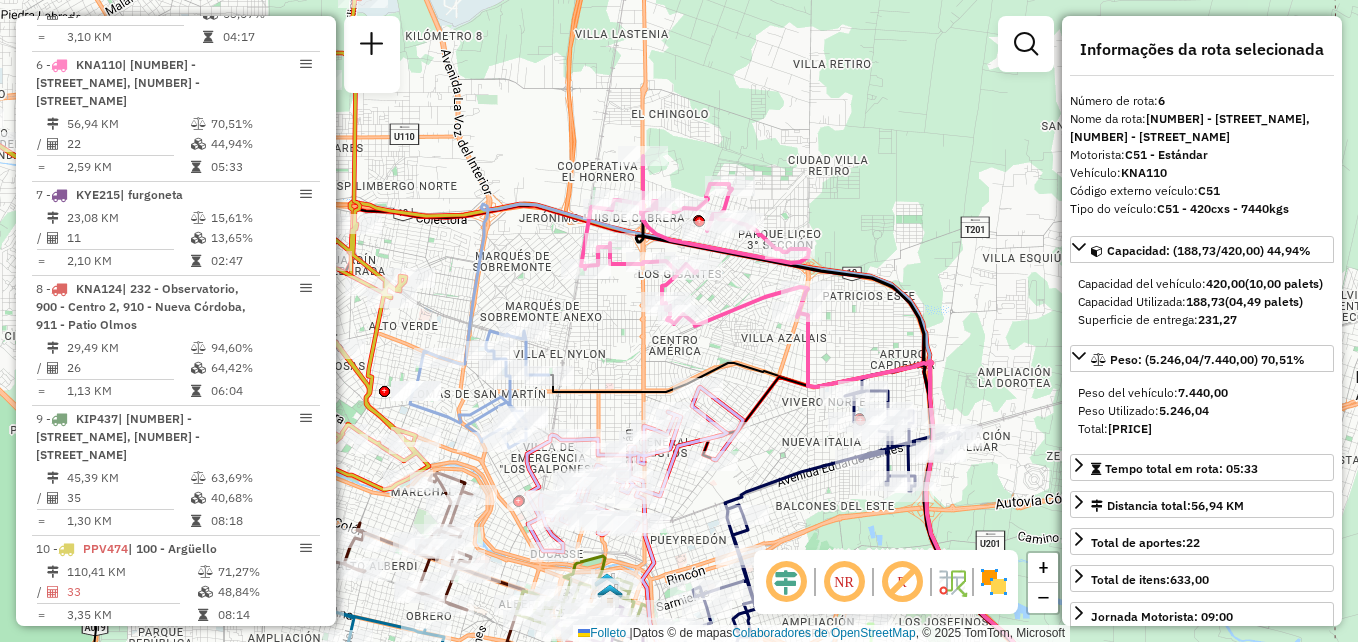 drag, startPoint x: 669, startPoint y: 437, endPoint x: 599, endPoint y: 381, distance: 89.64374 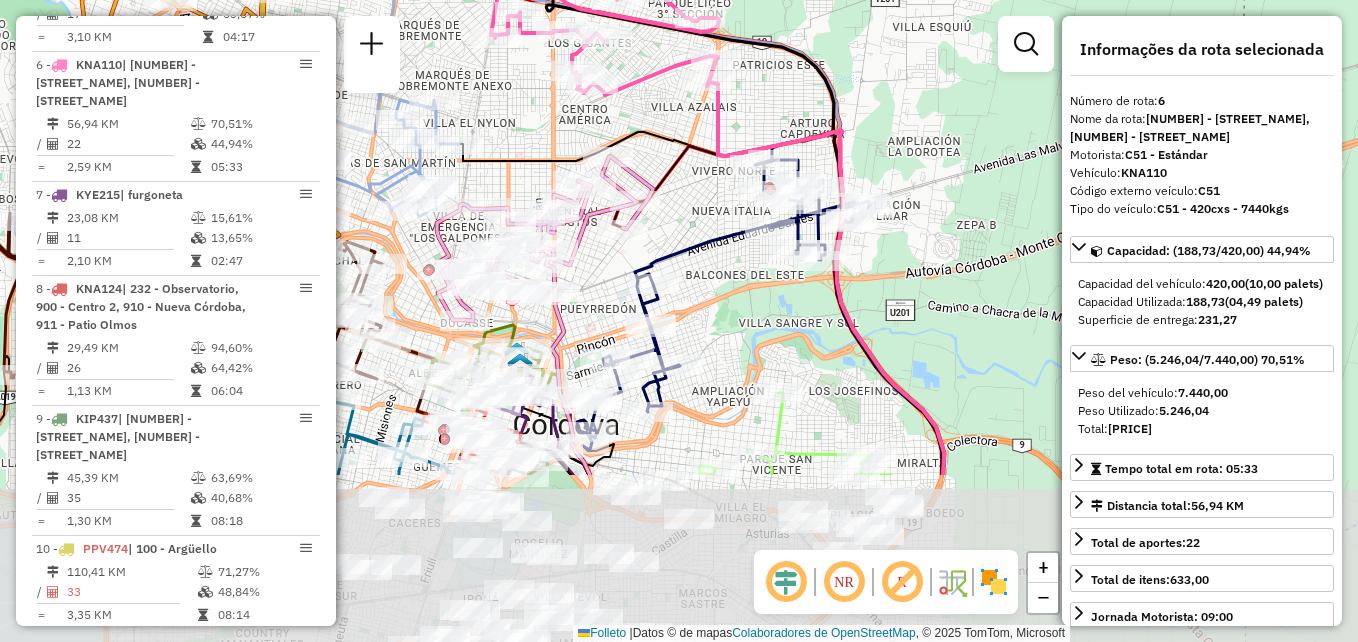 drag, startPoint x: 741, startPoint y: 367, endPoint x: 656, endPoint y: 164, distance: 220.07726 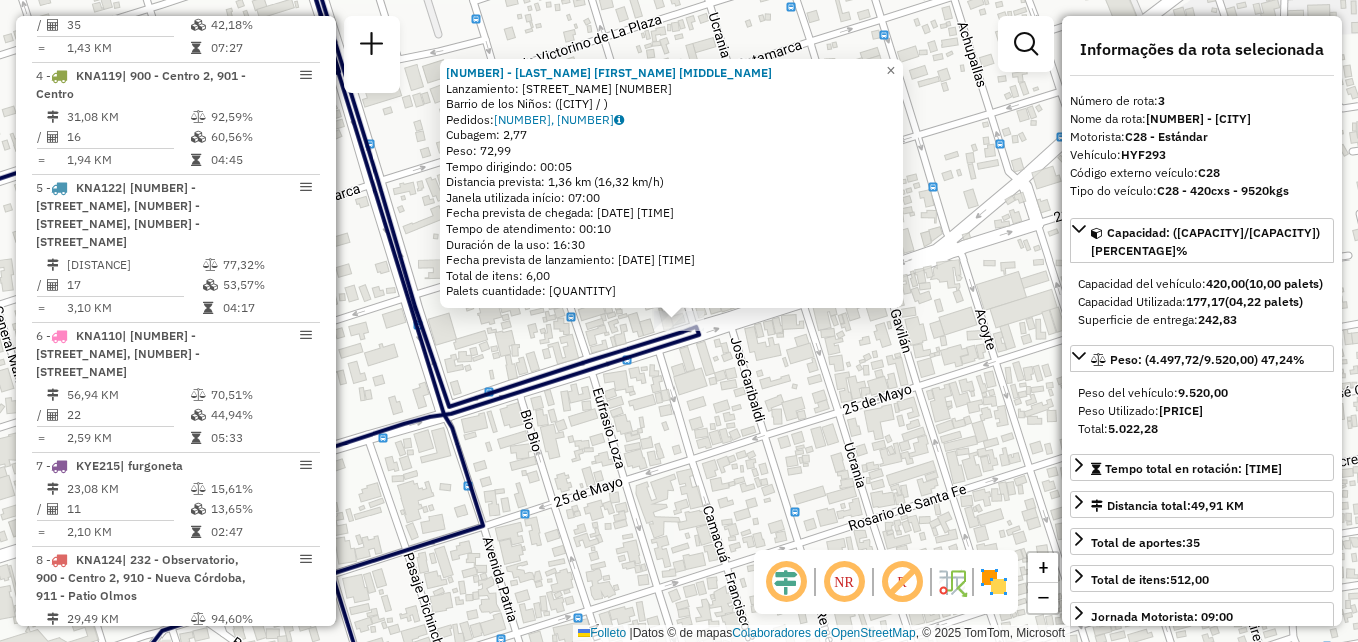 scroll, scrollTop: 911, scrollLeft: 0, axis: vertical 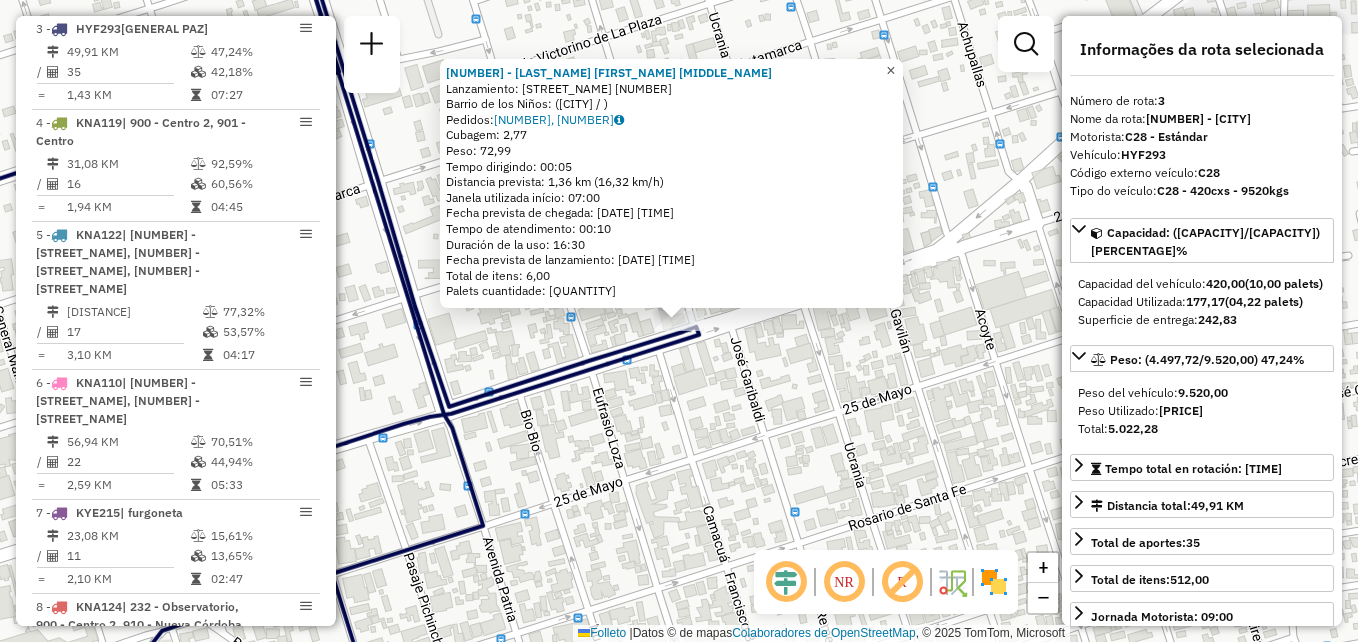 click on "×" 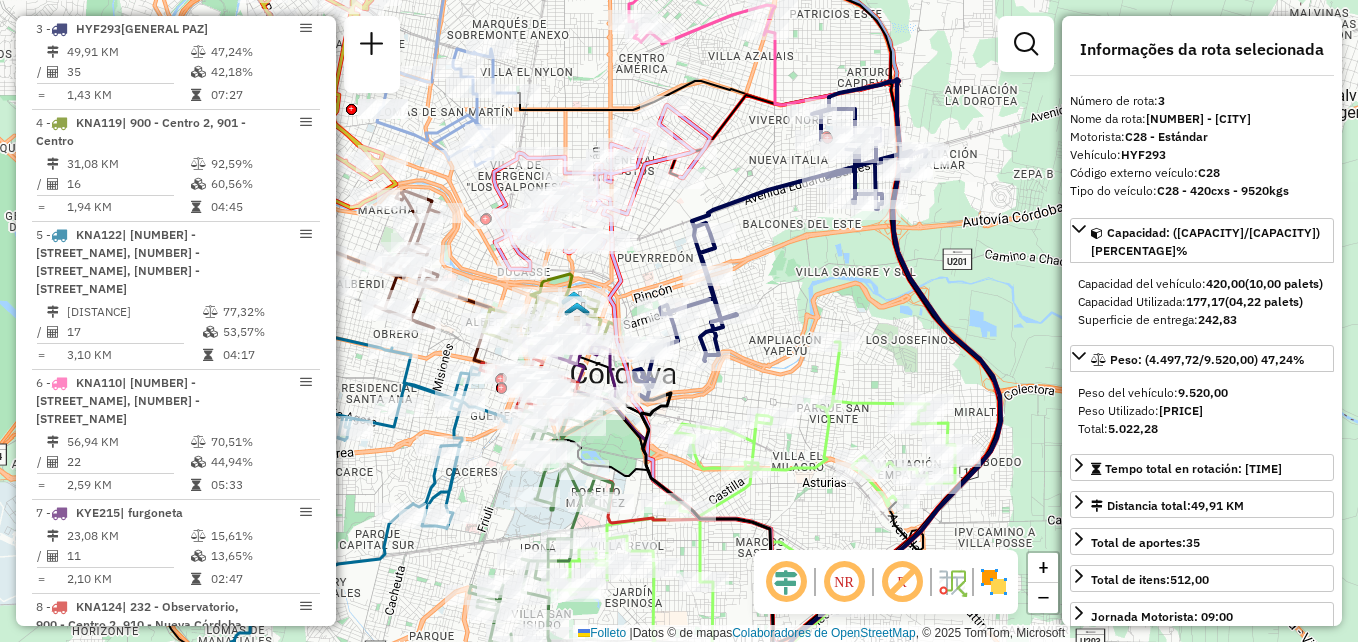 drag, startPoint x: 946, startPoint y: 340, endPoint x: 905, endPoint y: 257, distance: 92.574295 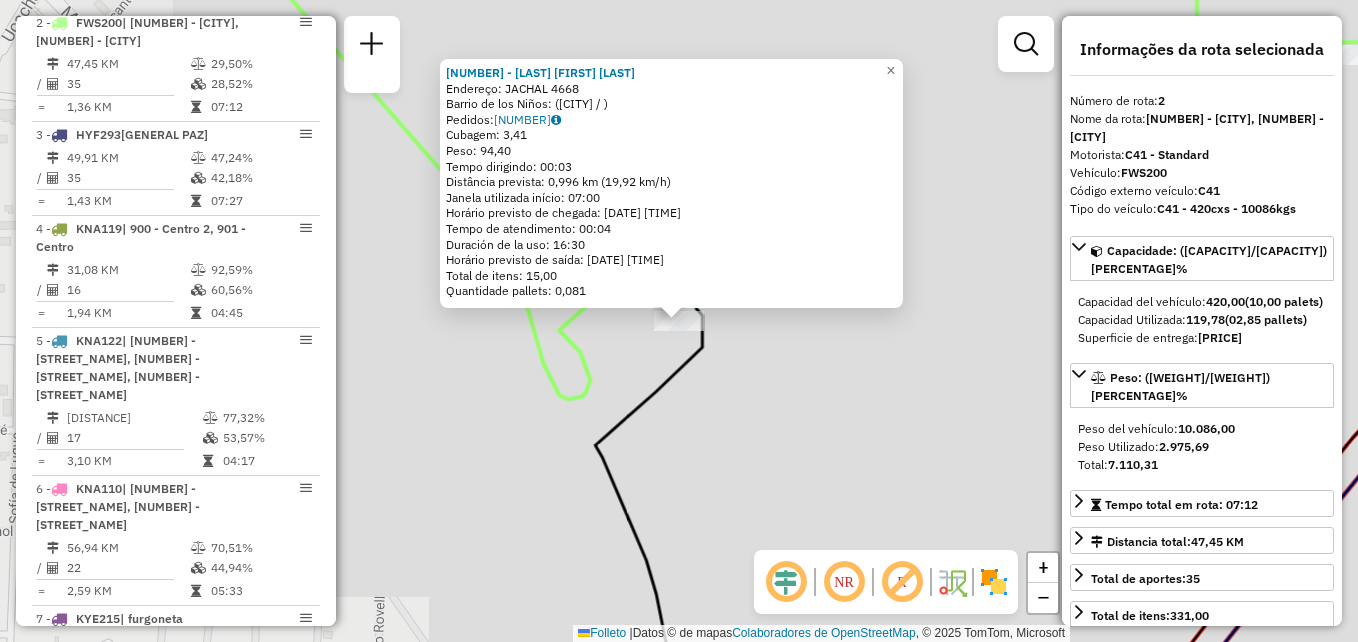 scroll, scrollTop: 799, scrollLeft: 0, axis: vertical 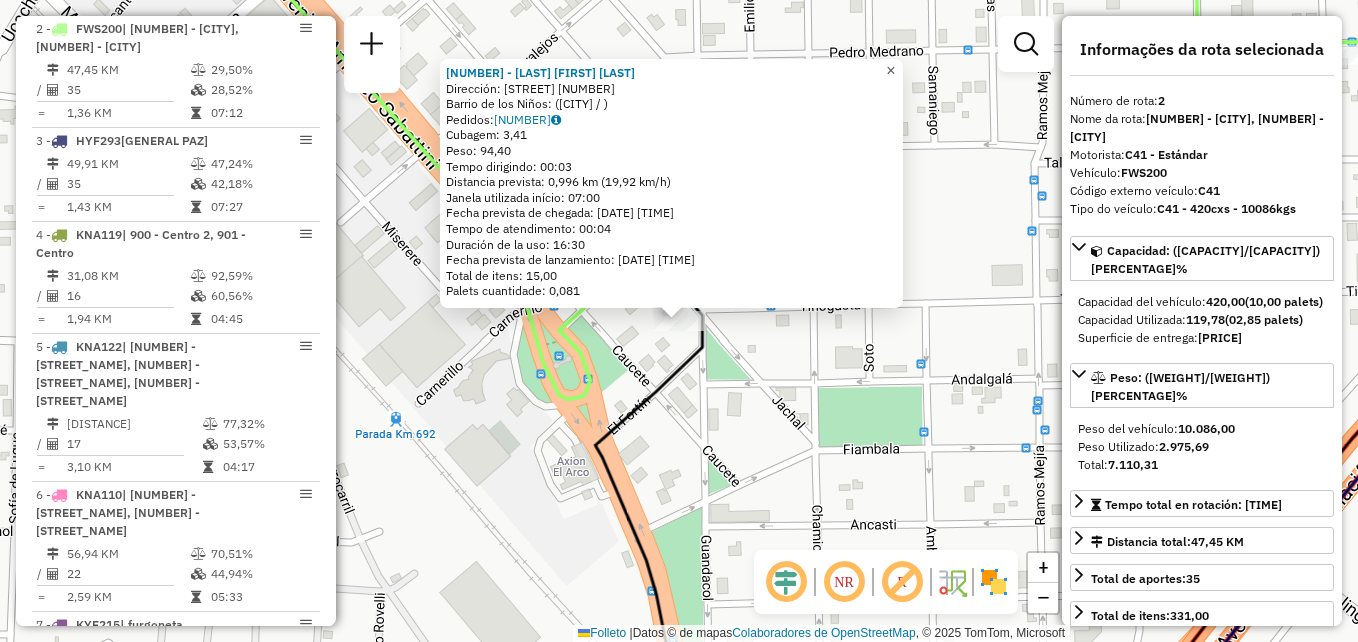 click on "×" 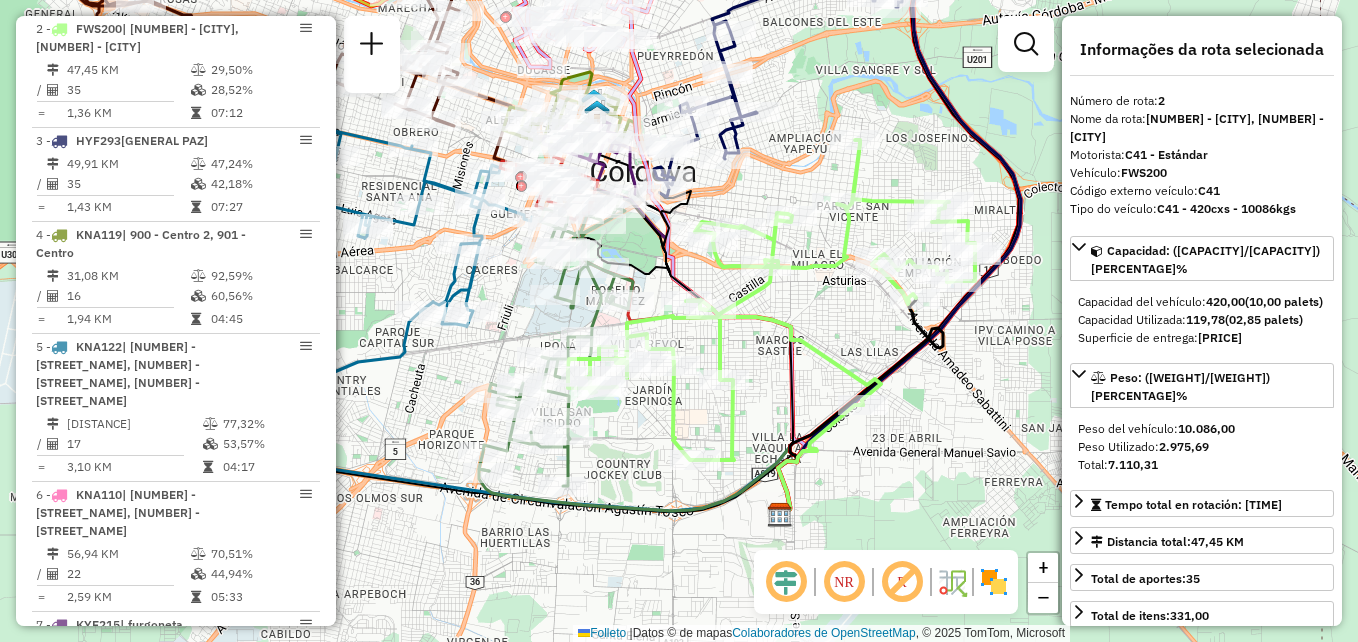 drag, startPoint x: 825, startPoint y: 355, endPoint x: 906, endPoint y: 372, distance: 82.764725 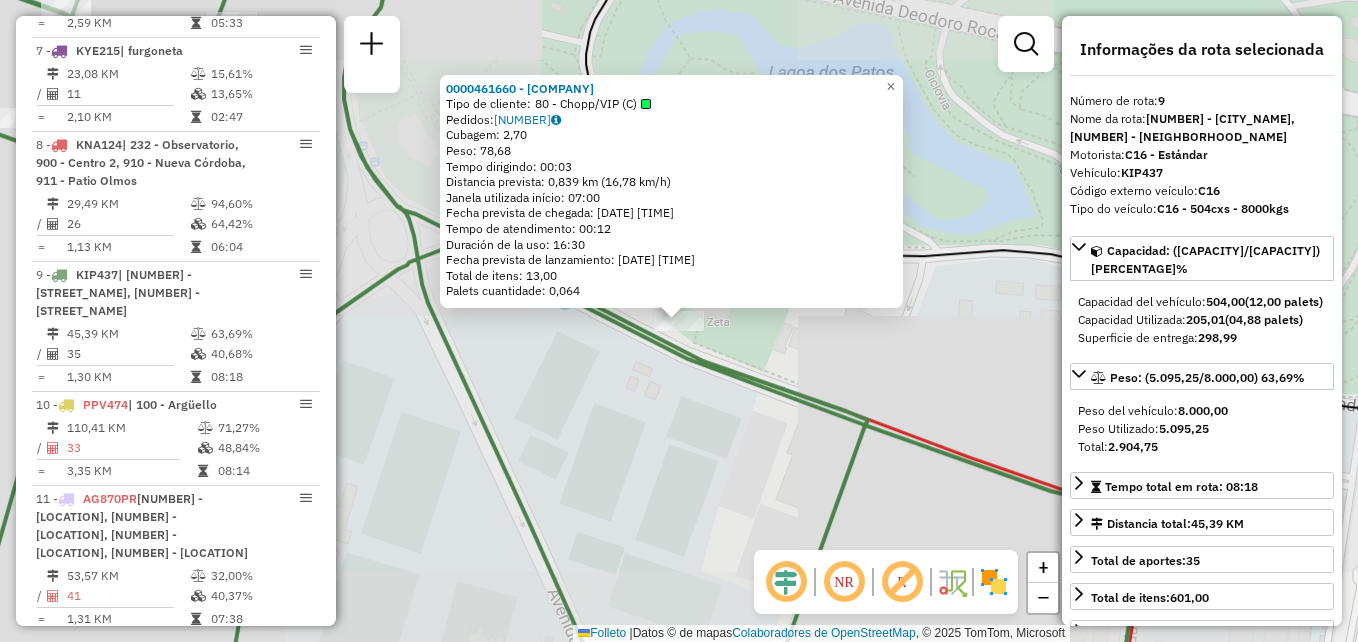 scroll, scrollTop: 1437, scrollLeft: 0, axis: vertical 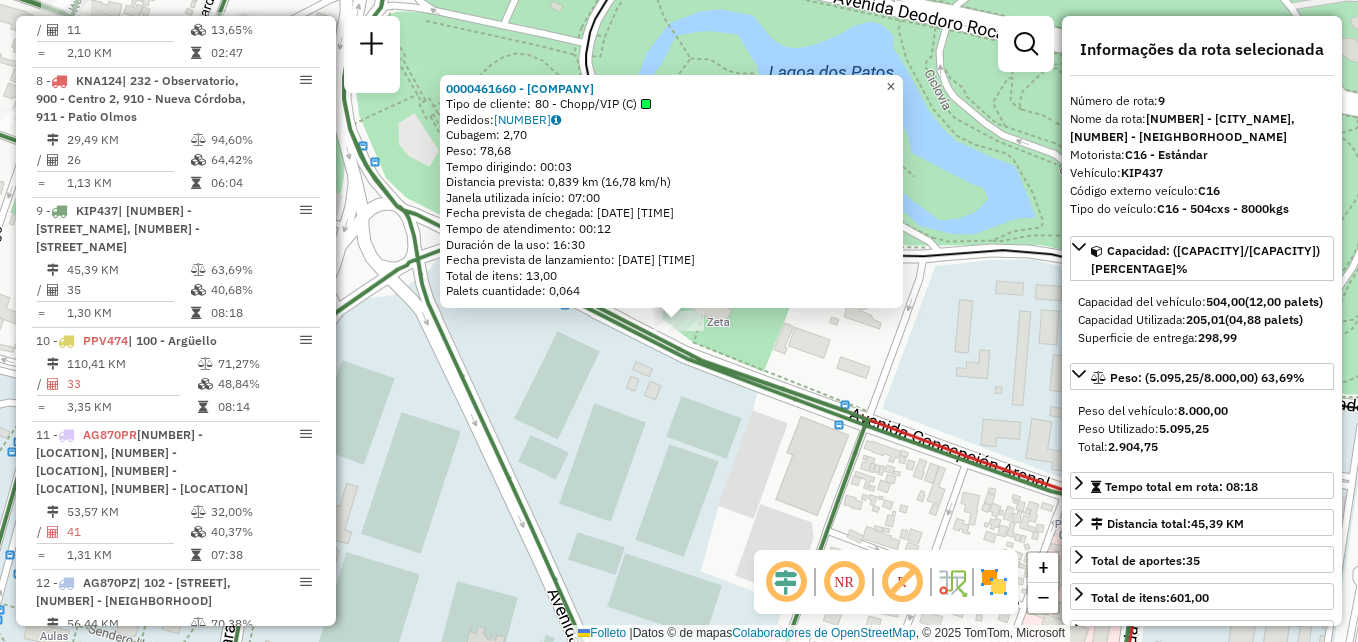 click on "×" 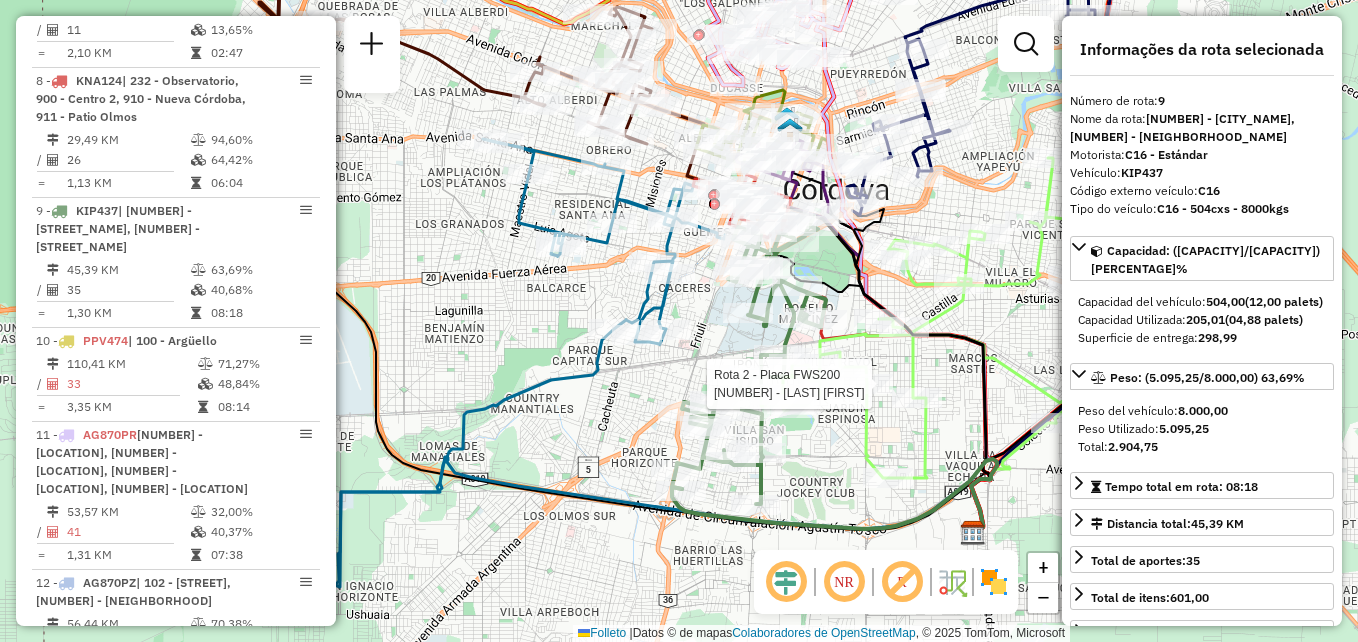 drag, startPoint x: 667, startPoint y: 478, endPoint x: 579, endPoint y: 450, distance: 92.34717 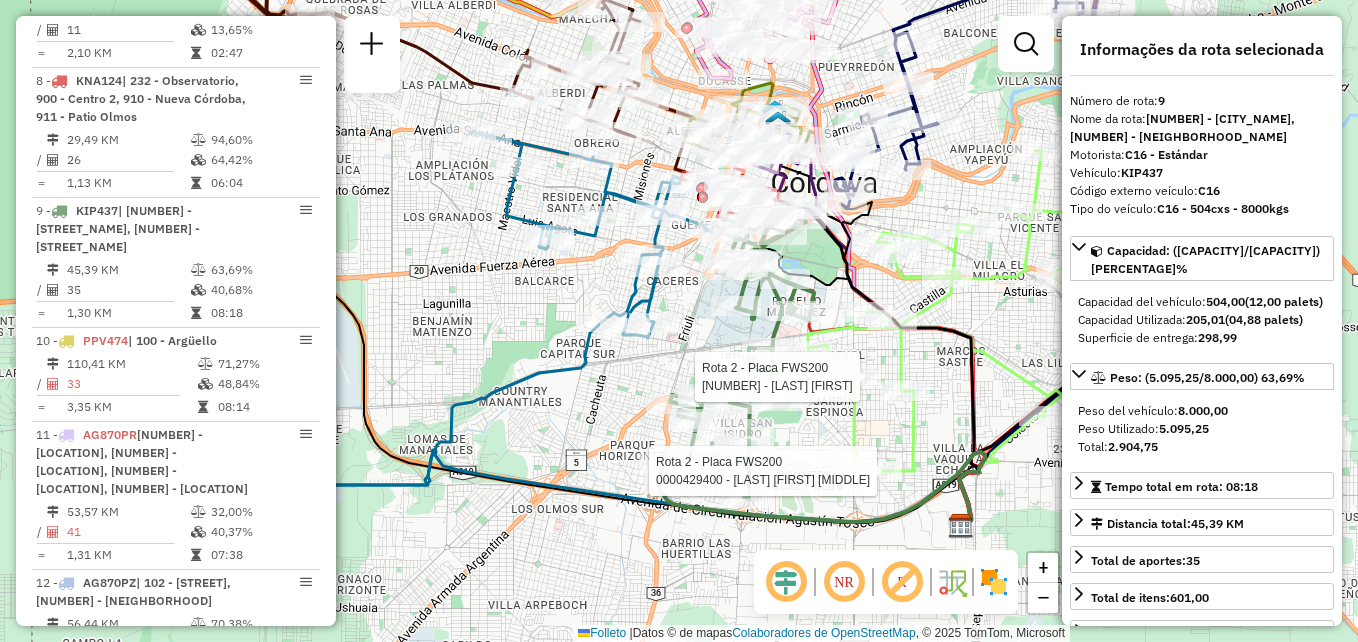 click 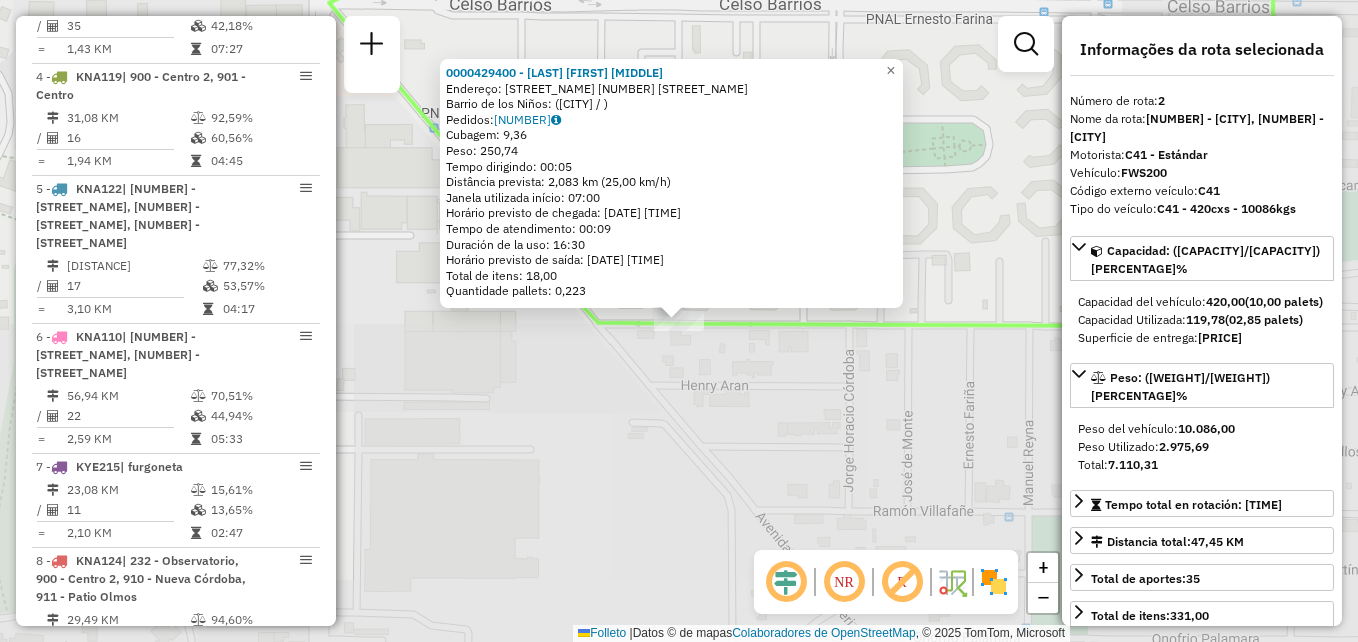 scroll, scrollTop: 799, scrollLeft: 0, axis: vertical 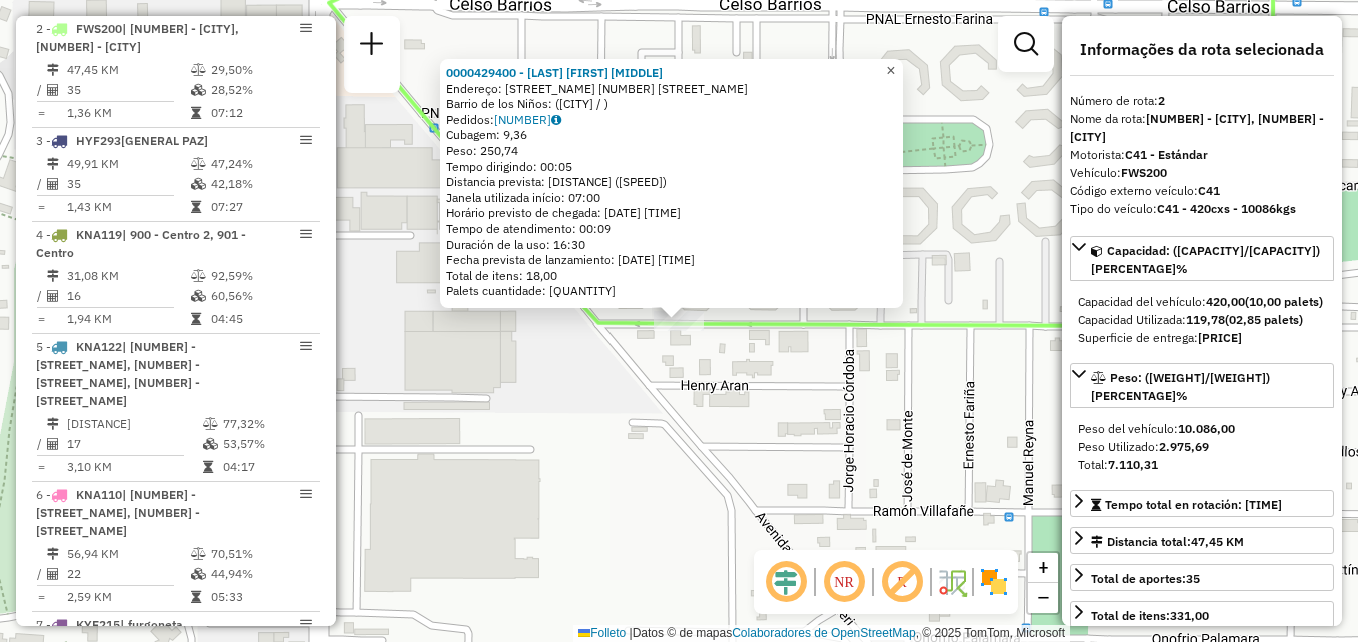 click on "×" 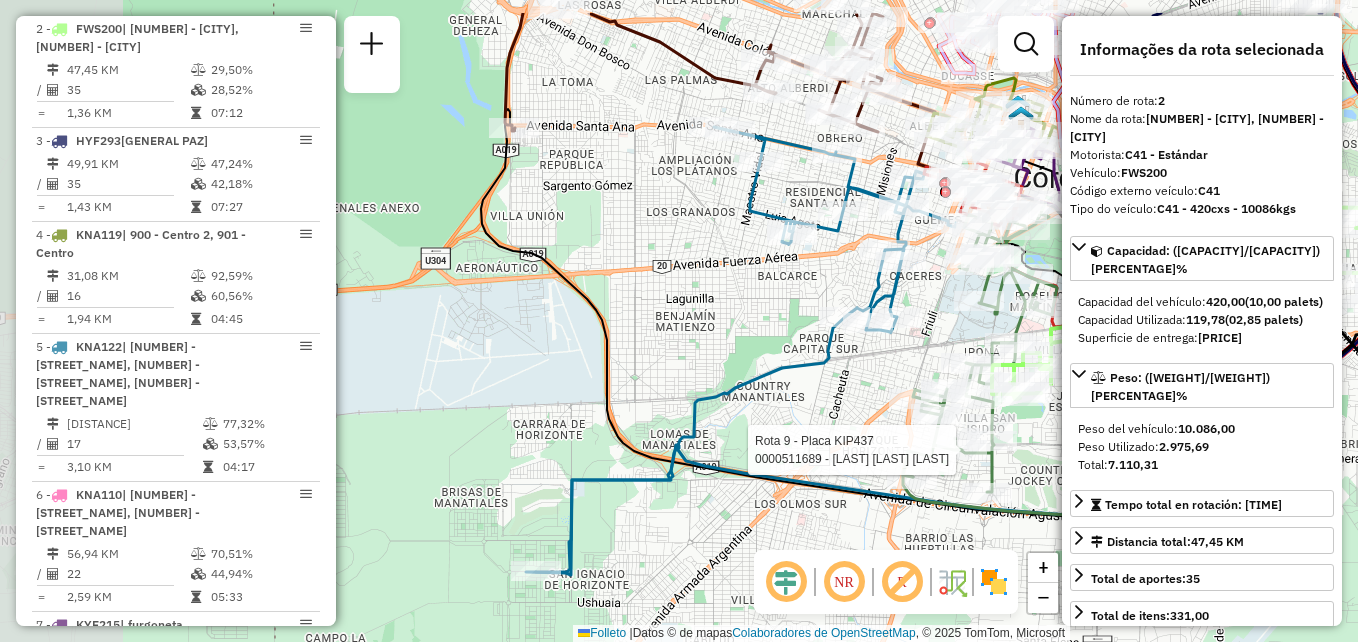 click on "Informações da Sessão 1222728 - 04/08/2025  Creación: 02/08/2025 13:59   Depósito:  SAZ AR Córdoba  Total de rotas:  12  Distância Total:  611,54 km  Tempo total:  73:04  Total de Atividades Roteirizadas:  311  Total de Pedidos Roteirizados:  366  Peso total roteirizado:  56.430,39  Cubagem total roteirizado:  2.190,44  Total de Atividades não Roteirizadas:  0  Total de Pedidos não Roteirizados:  0 Total de caixas por viagem:  2.190,44 / 12 =  182,54 Média de Atividades por viagem:  311 / 12 =  25,92 Ocupación media de la grasa:  63,85%   Rotas improdutivas:  8  Rotaciones de días:  0  Clientes Priorizados NR:  0  Transportadoras  Rotaciones  Recargas: 1   Ver rotas   Ver veículos   1 -       AD043AB   | 241 - Cañada  55,09 KM   73,73%  /  26   59,51%     =  2,12 KM   06:37   2 -       FWS200   | 200 - Altamira, 201 - San Vicente  47,45 KM   29,50%  /  35   28,52%     =  1,36 KM   07:12   3 -       HYF293   | 150 - General Paz  49,91 KM   47,24%  /  35   42,18%     =  1,43 KM   07:27   4 -  /" 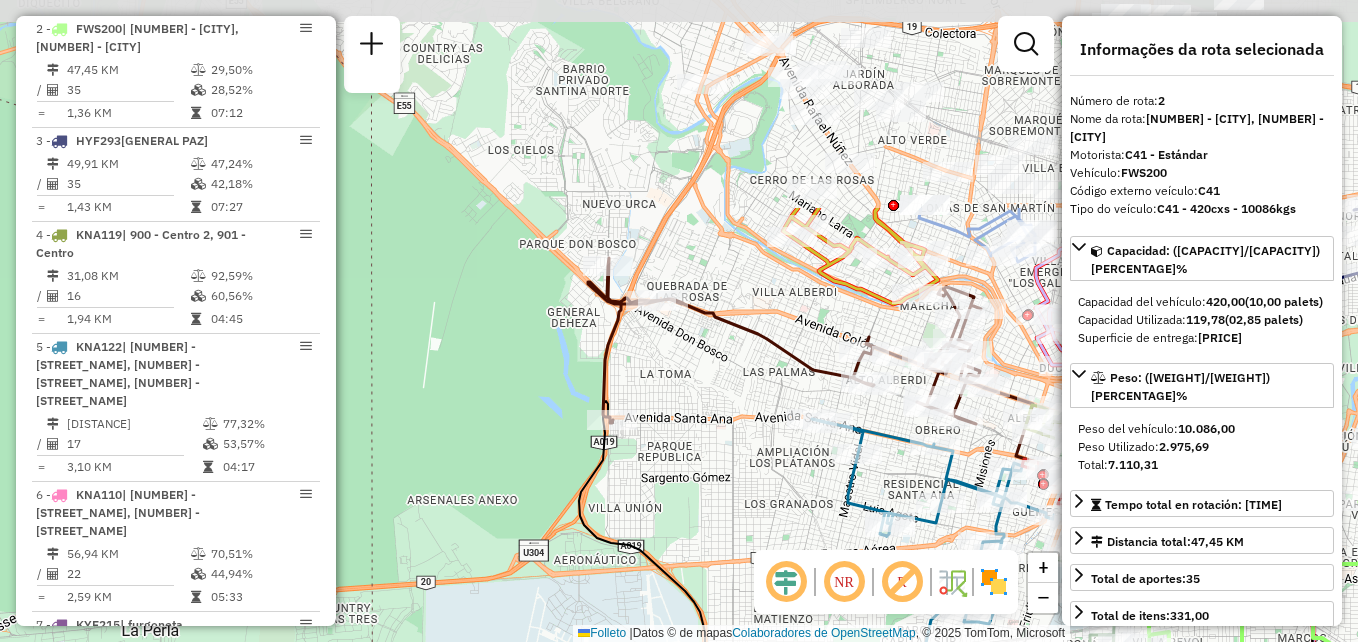 drag, startPoint x: 677, startPoint y: 309, endPoint x: 691, endPoint y: 567, distance: 258.37958 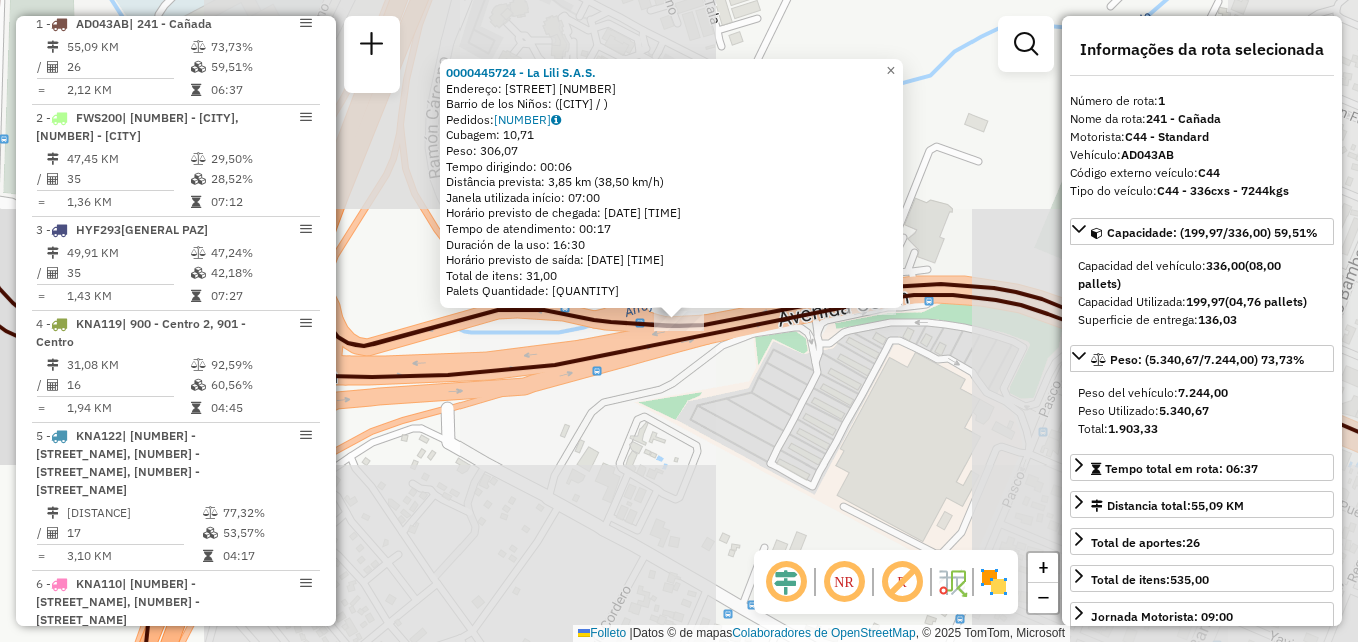 scroll, scrollTop: 705, scrollLeft: 0, axis: vertical 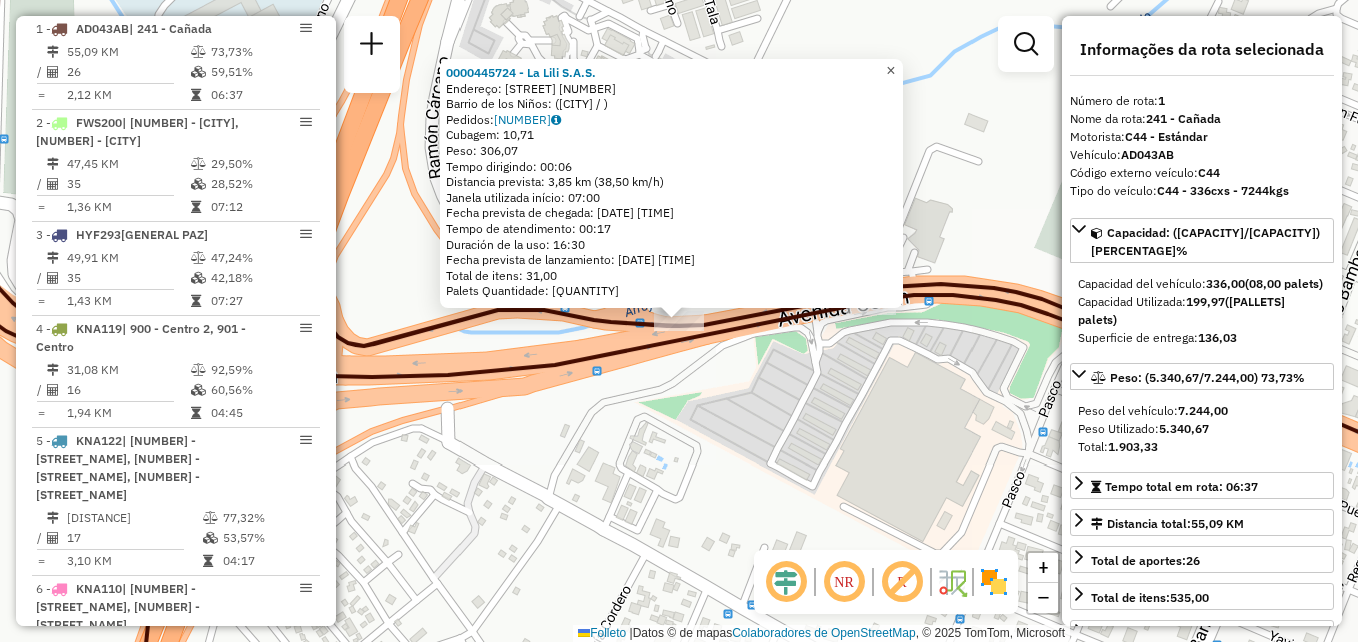 click on "×" 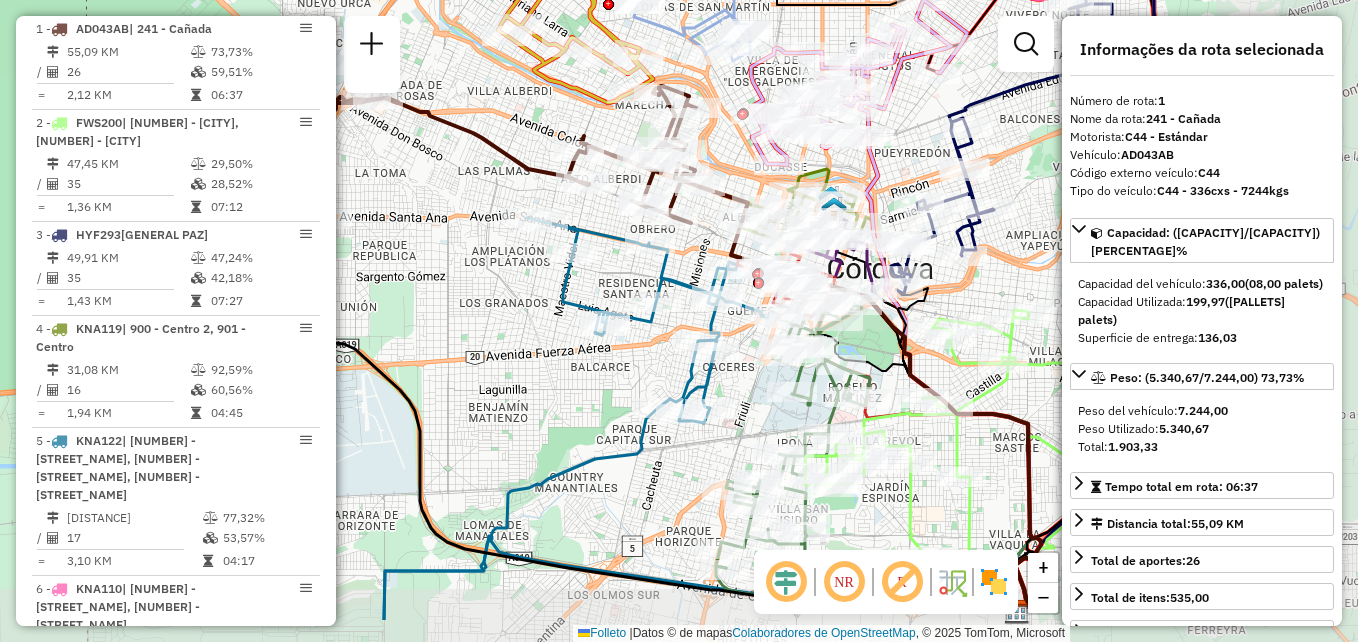 drag, startPoint x: 784, startPoint y: 376, endPoint x: 542, endPoint y: 290, distance: 256.82678 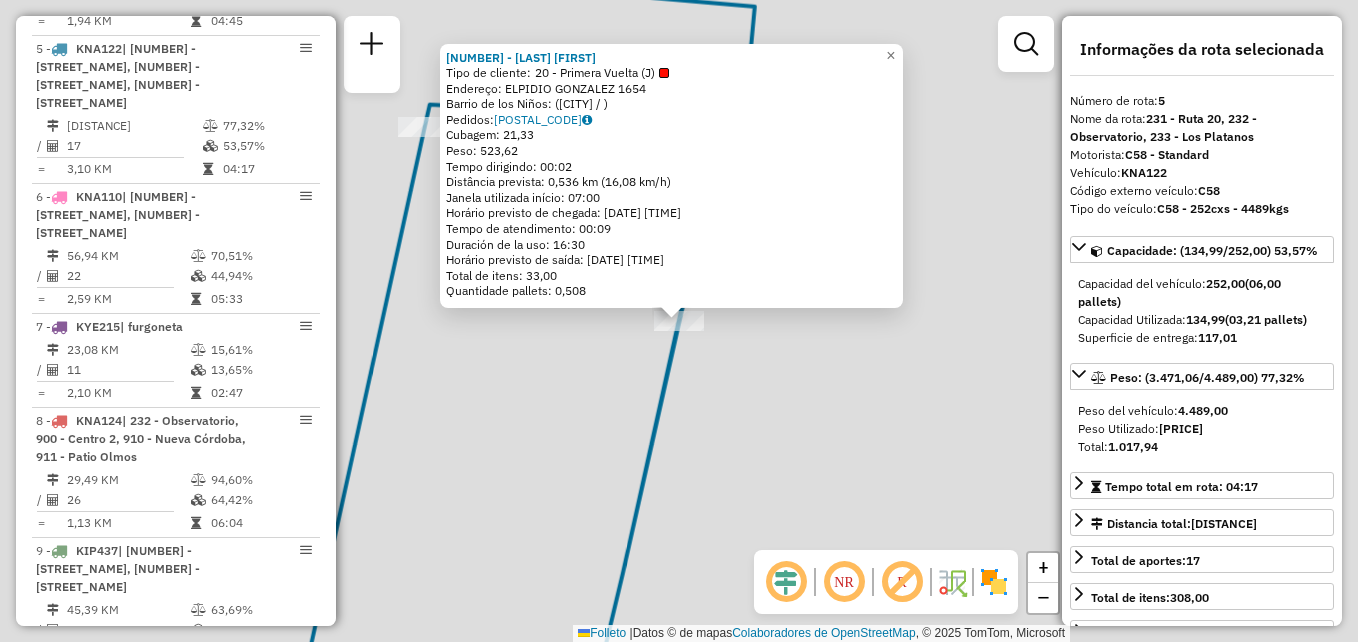 scroll, scrollTop: 1117, scrollLeft: 0, axis: vertical 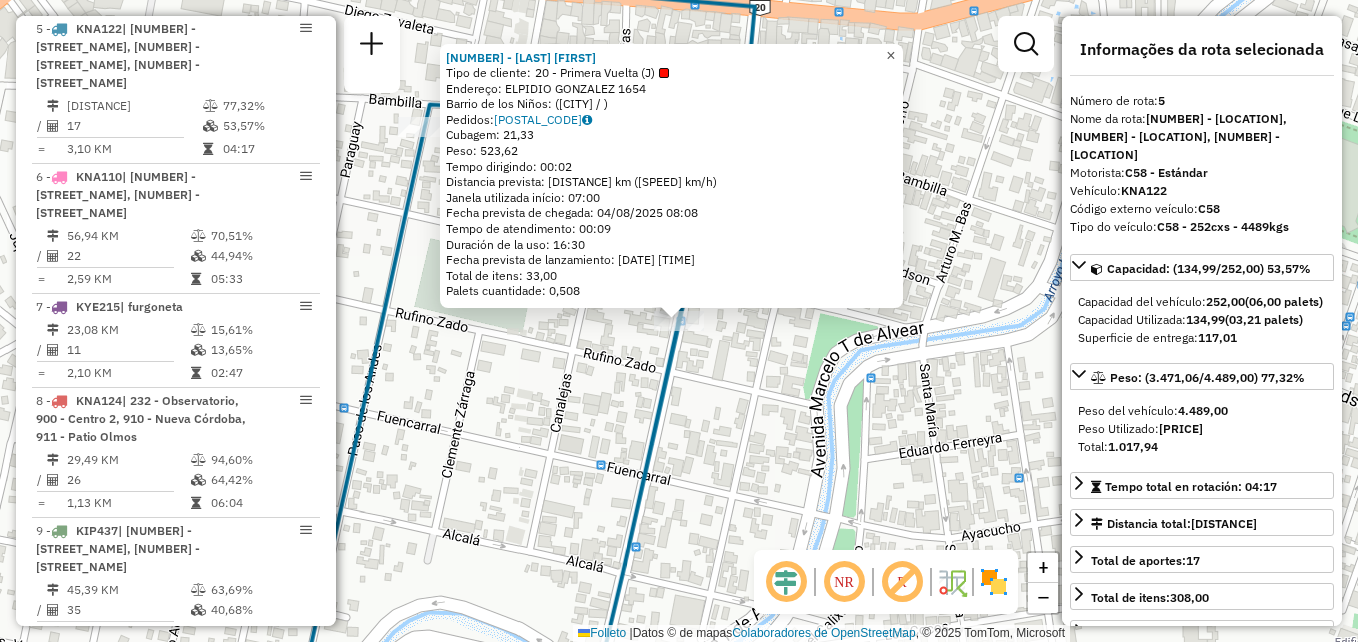 click on "×" 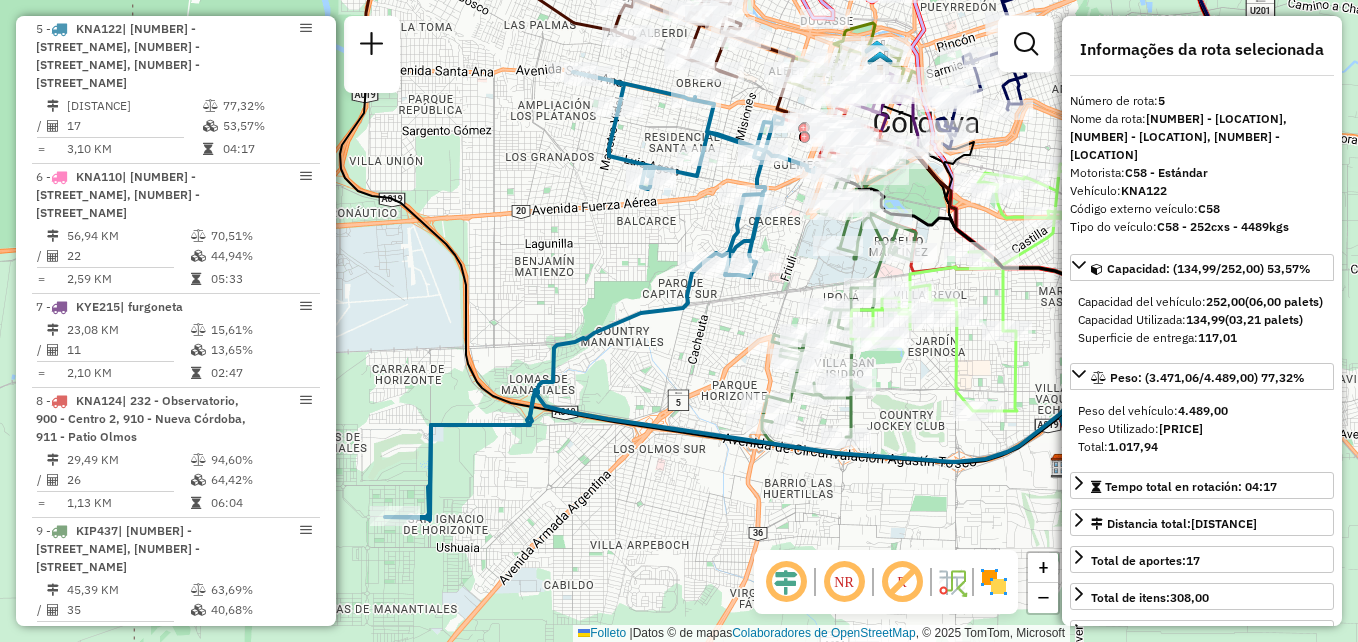 drag, startPoint x: 688, startPoint y: 465, endPoint x: 744, endPoint y: 359, distance: 119.88328 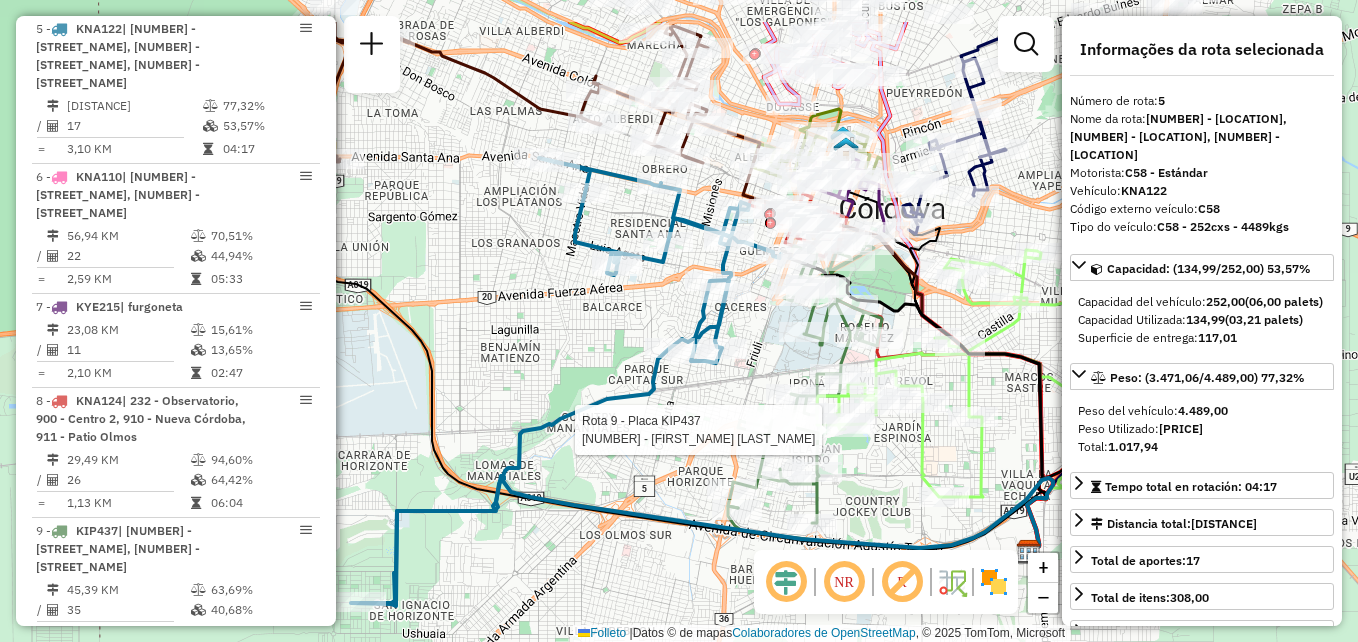 drag, startPoint x: 657, startPoint y: 327, endPoint x: 635, endPoint y: 389, distance: 65.78754 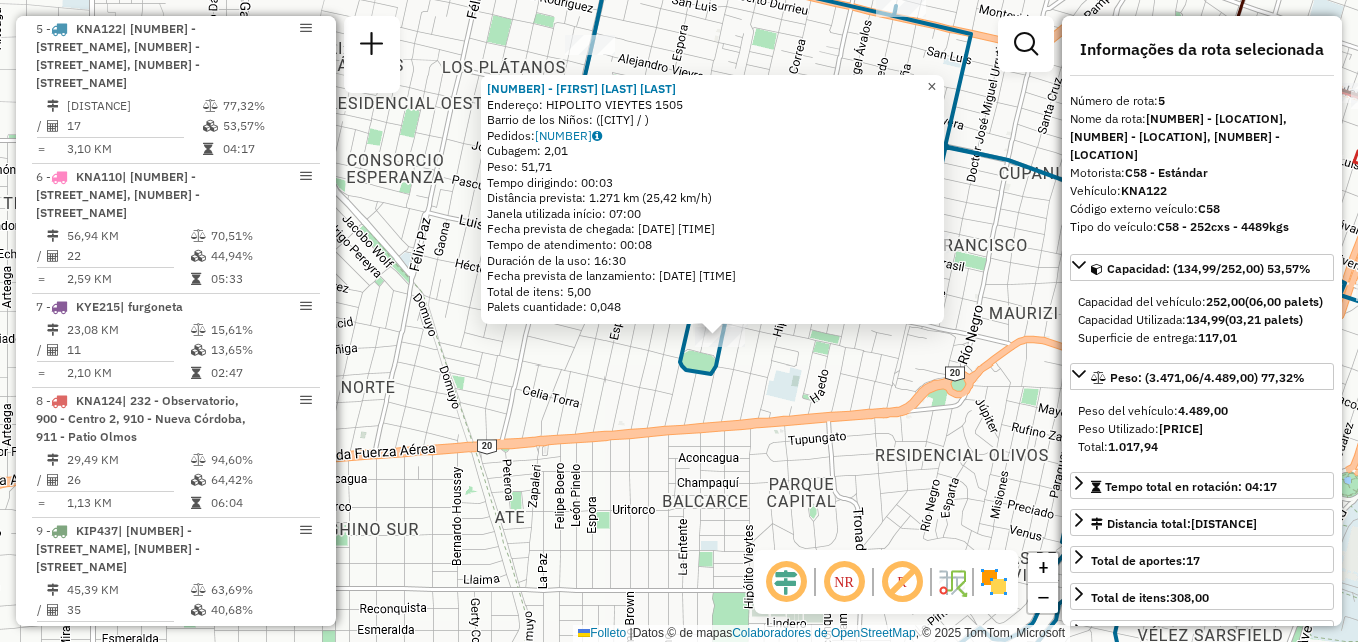 click on "×" 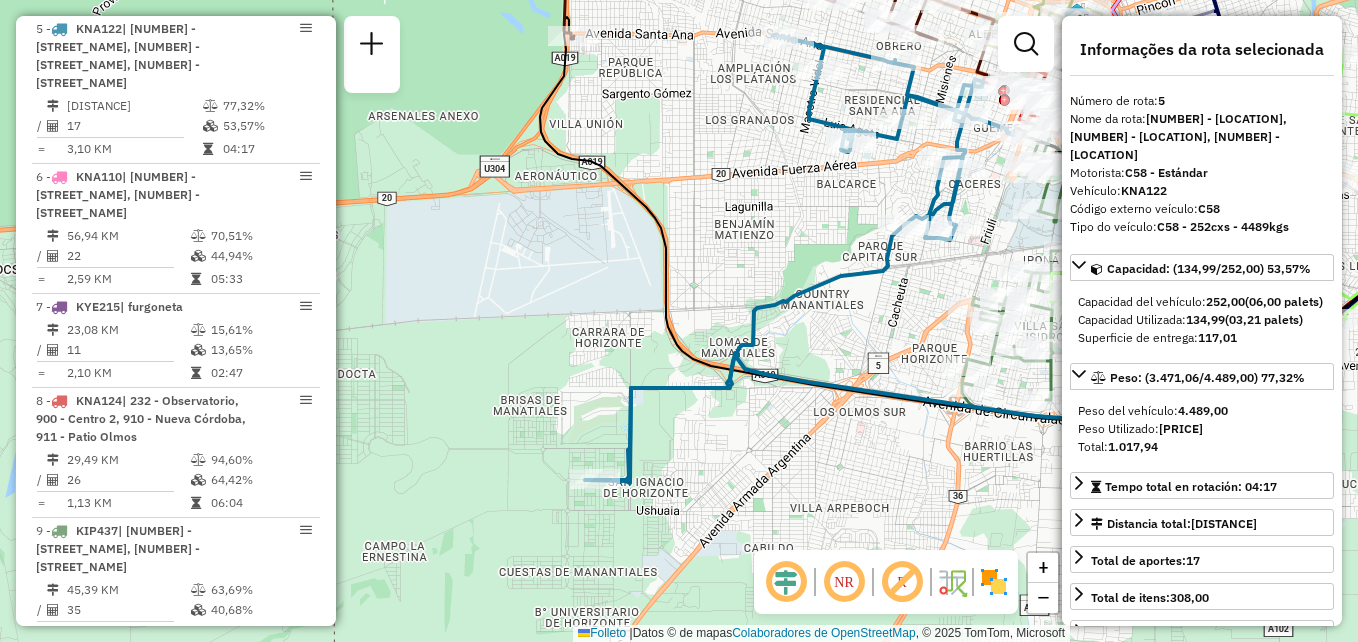 drag, startPoint x: 774, startPoint y: 283, endPoint x: 749, endPoint y: 215, distance: 72.44998 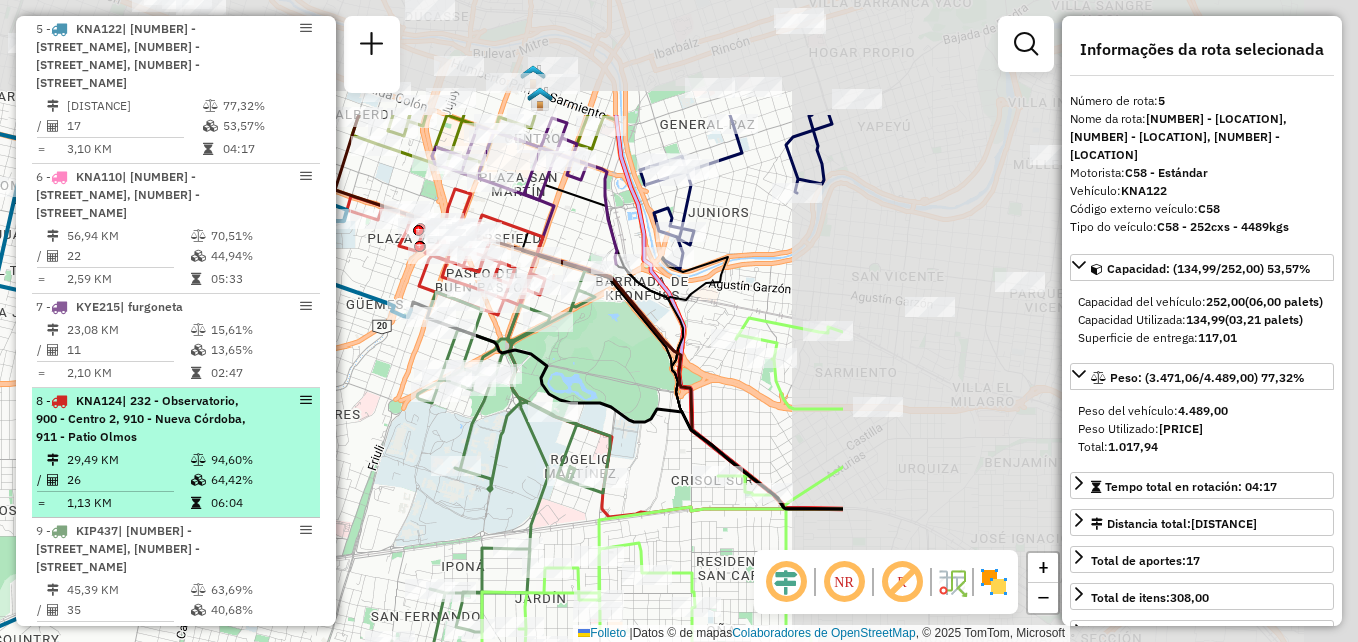 click on "Informações da Sessão 1222728 - 04/08/2025  Creación: 02/08/2025 13:59   Depósito:  SAZ AR Córdoba  Total de rotas:  12  Distância Total:  611,54 km  Tempo total:  73:04  Total de Atividades Roteirizadas:  311  Total de Pedidos Roteirizados:  366  Peso total roteirizado:  56.430,39  Cubagem total roteirizado:  2.190,44  Total de Atividades não Roteirizadas:  0  Total de Pedidos não Roteirizados:  0 Total de caixas por viagem:  2.190,44 / 12 =  182,54 Média de Atividades por viagem:  311 / 12 =  25,92 Ocupación media de la grasa:  63,85%   Rotas improdutivas:  8  Rotaciones de días:  0  Clientes Priorizados NR:  0  Transportadoras  Rotaciones  Recargas: 1   Ver rotas   Ver veículos   1 -       AD043AB   | 241 - Cañada  55,09 KM   73,73%  /  26   59,51%     =  2,12 KM   06:37   2 -       FWS200   | 200 - Altamira, 201 - San Vicente  47,45 KM   29,50%  /  35   28,52%     =  1,36 KM   07:12   3 -       HYF293   | 150 - General Paz  49,91 KM   47,24%  /  35   42,18%     =  1,43 KM   07:27   4 -  /" 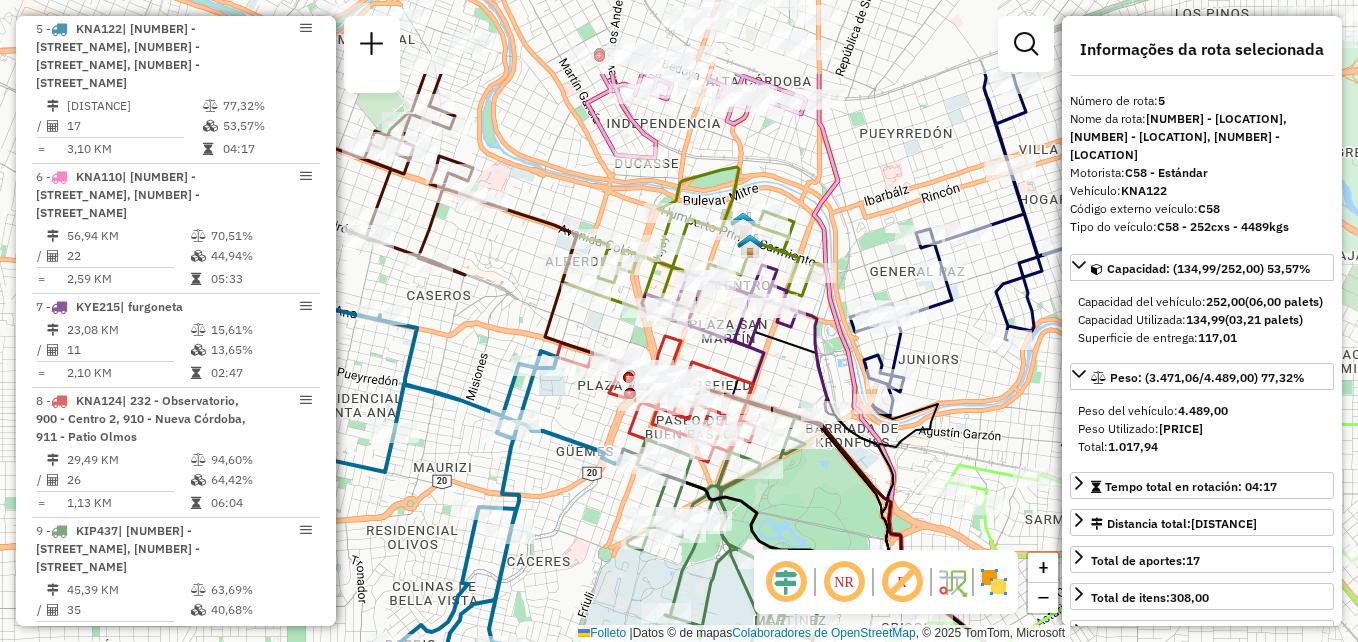 drag, startPoint x: 556, startPoint y: 410, endPoint x: 722, endPoint y: 474, distance: 177.9101 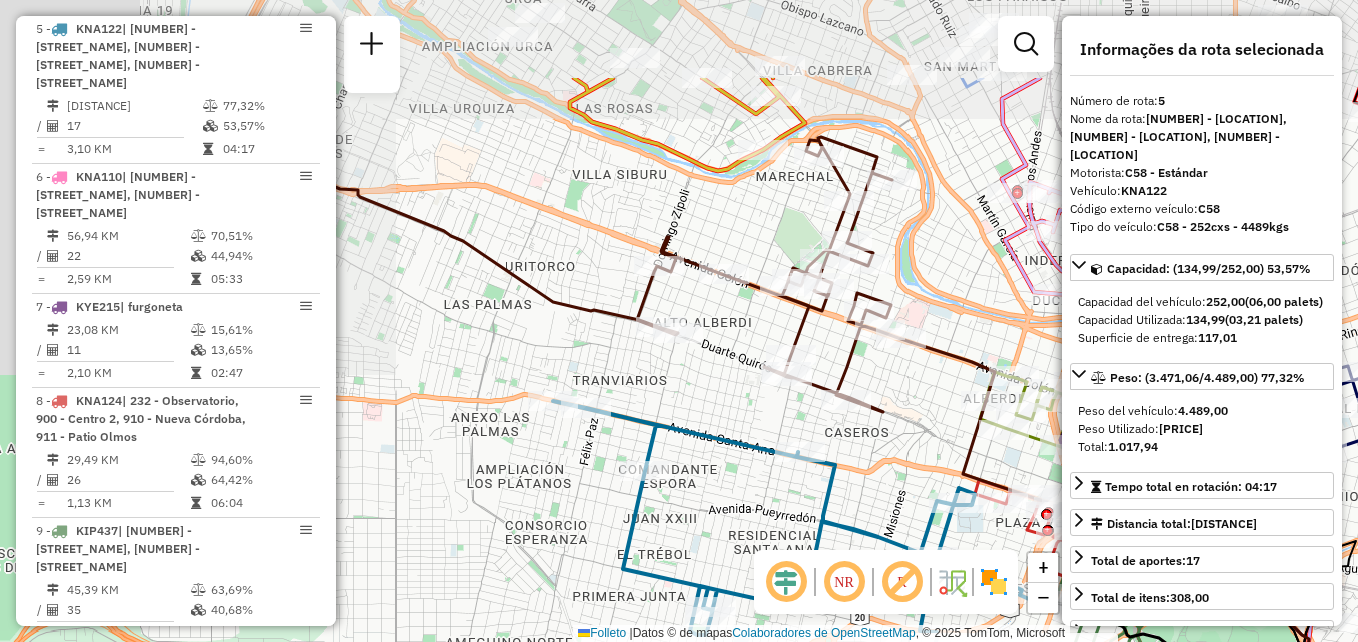 click on "Informações da Sessão 1222728 - 04/08/2025  Creación: 02/08/2025 13:59   Depósito:  SAZ AR Córdoba  Total de rotas:  12  Distância Total:  611,54 km  Tempo total:  73:04  Total de Atividades Roteirizadas:  311  Total de Pedidos Roteirizados:  366  Peso total roteirizado:  56.430,39  Cubagem total roteirizado:  2.190,44  Total de Atividades não Roteirizadas:  0  Total de Pedidos não Roteirizados:  0 Total de caixas por viagem:  2.190,44 / 12 =  182,54 Média de Atividades por viagem:  311 / 12 =  25,92 Ocupación media de la grasa:  63,85%   Rotas improdutivas:  8  Rotaciones de días:  0  Clientes Priorizados NR:  0  Transportadoras  Rotaciones  Recargas: 1   Ver rotas   Ver veículos   1 -       AD043AB   | 241 - Cañada  55,09 KM   73,73%  /  26   59,51%     =  2,12 KM   06:37   2 -       FWS200   | 200 - Altamira, 201 - San Vicente  47,45 KM   29,50%  /  35   28,52%     =  1,36 KM   07:12   3 -       HYF293   | 150 - General Paz  49,91 KM   47,24%  /  35   42,18%     =  1,43 KM   07:27   4 -  /" 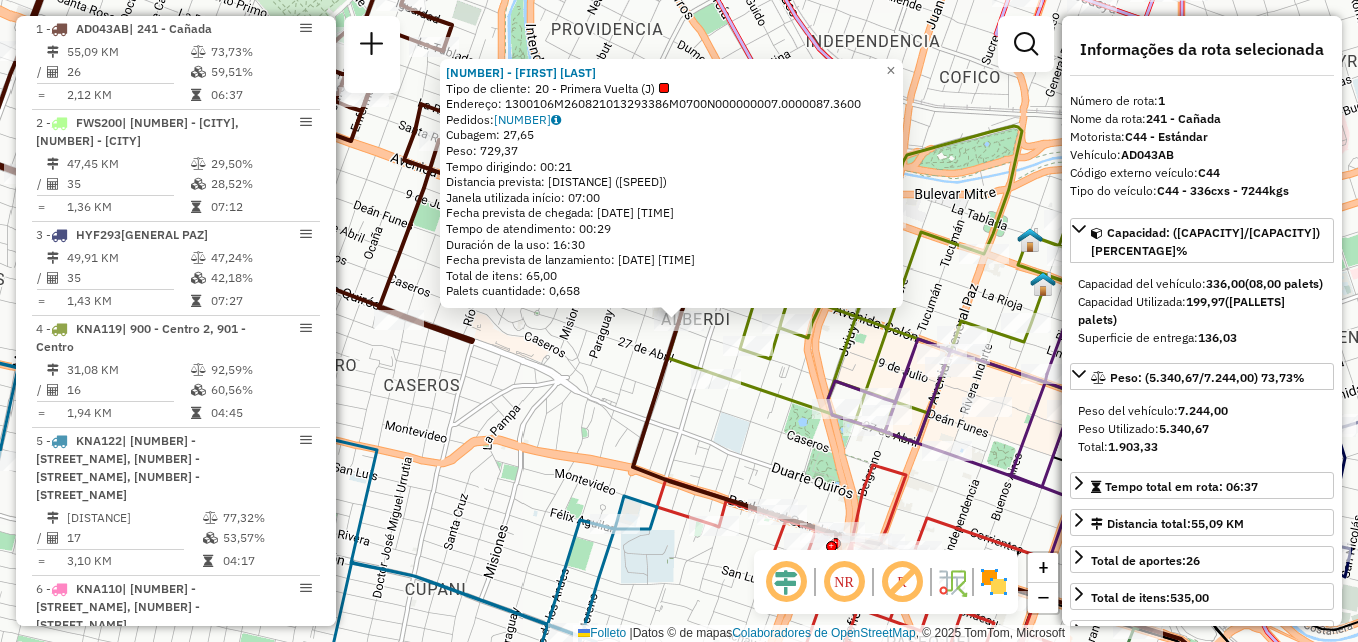 scroll, scrollTop: 705, scrollLeft: 0, axis: vertical 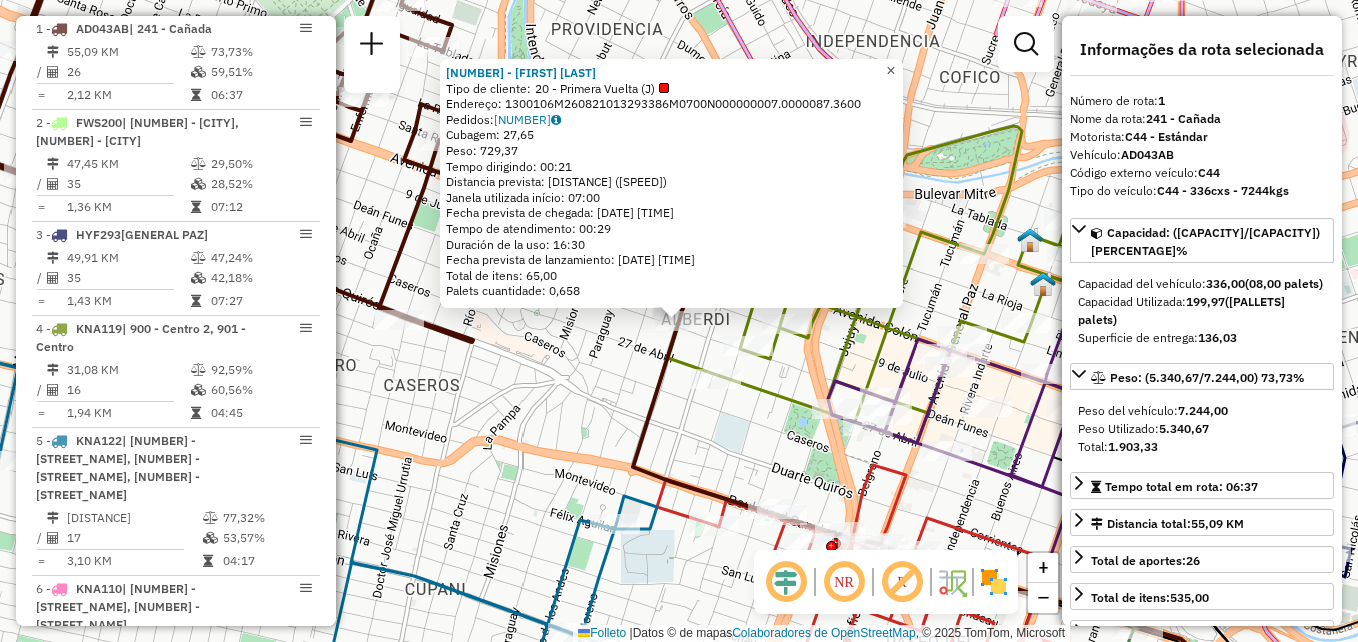 click on "×" 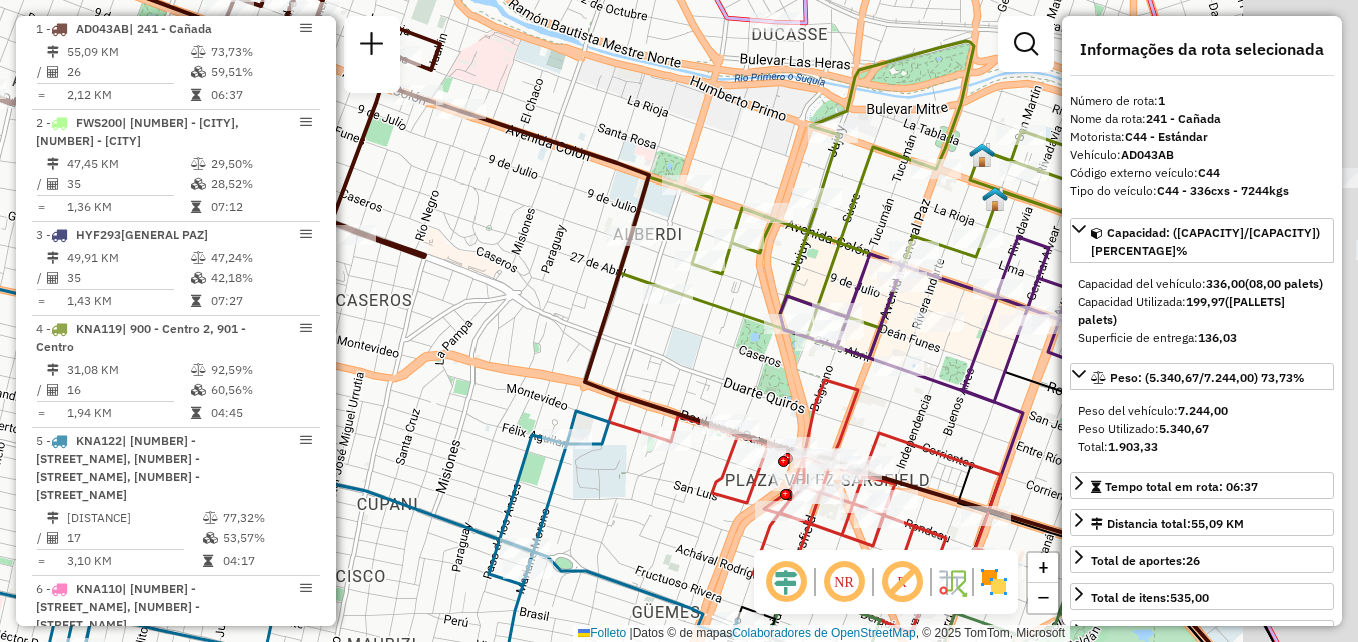 drag, startPoint x: 517, startPoint y: 284, endPoint x: 411, endPoint y: 263, distance: 108.060165 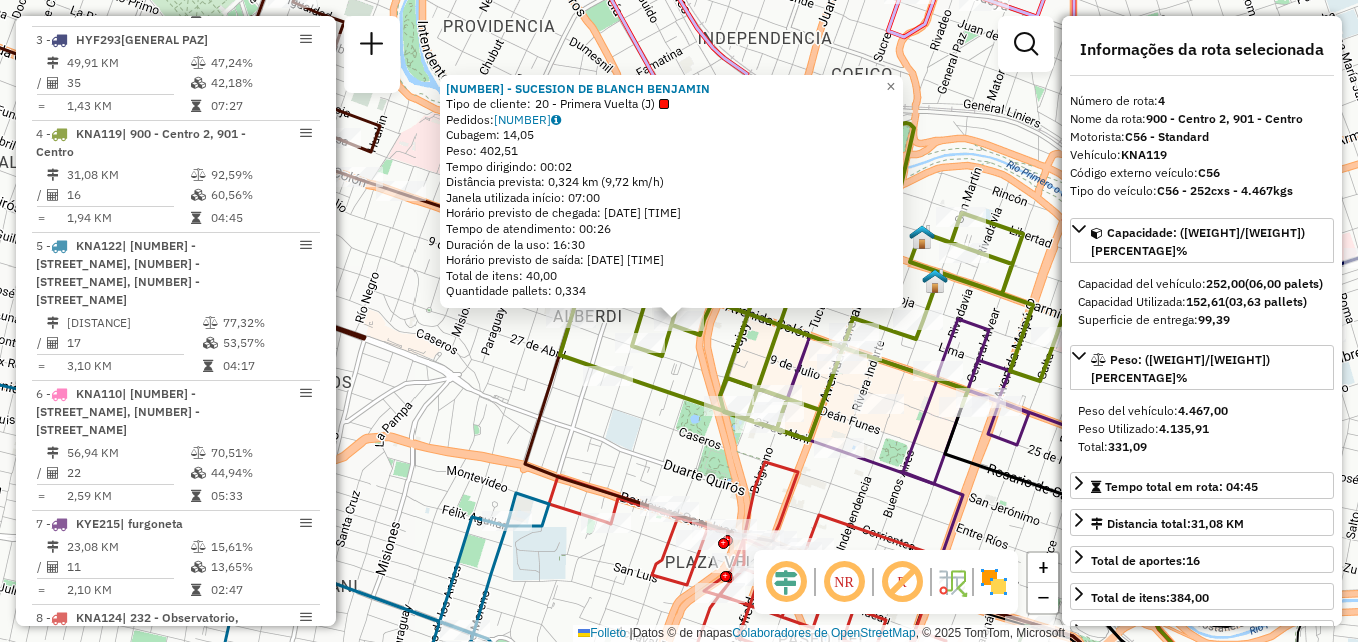scroll, scrollTop: 1005, scrollLeft: 0, axis: vertical 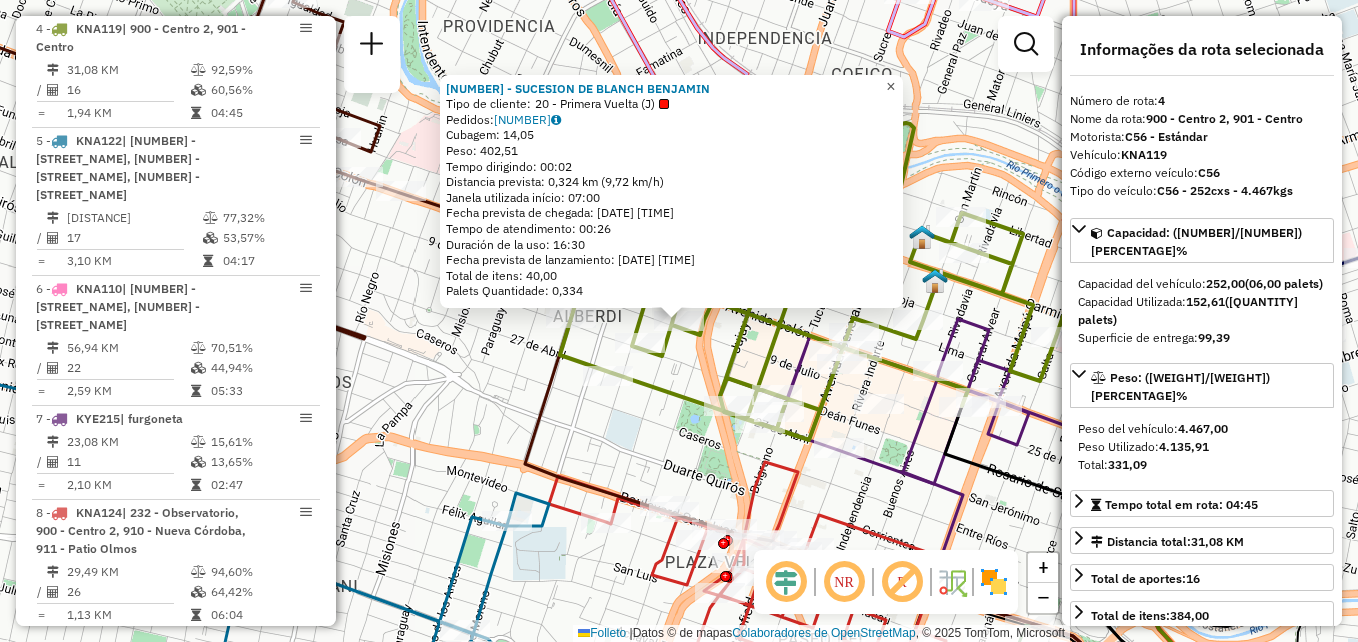 drag, startPoint x: 909, startPoint y: 83, endPoint x: 883, endPoint y: 194, distance: 114.00439 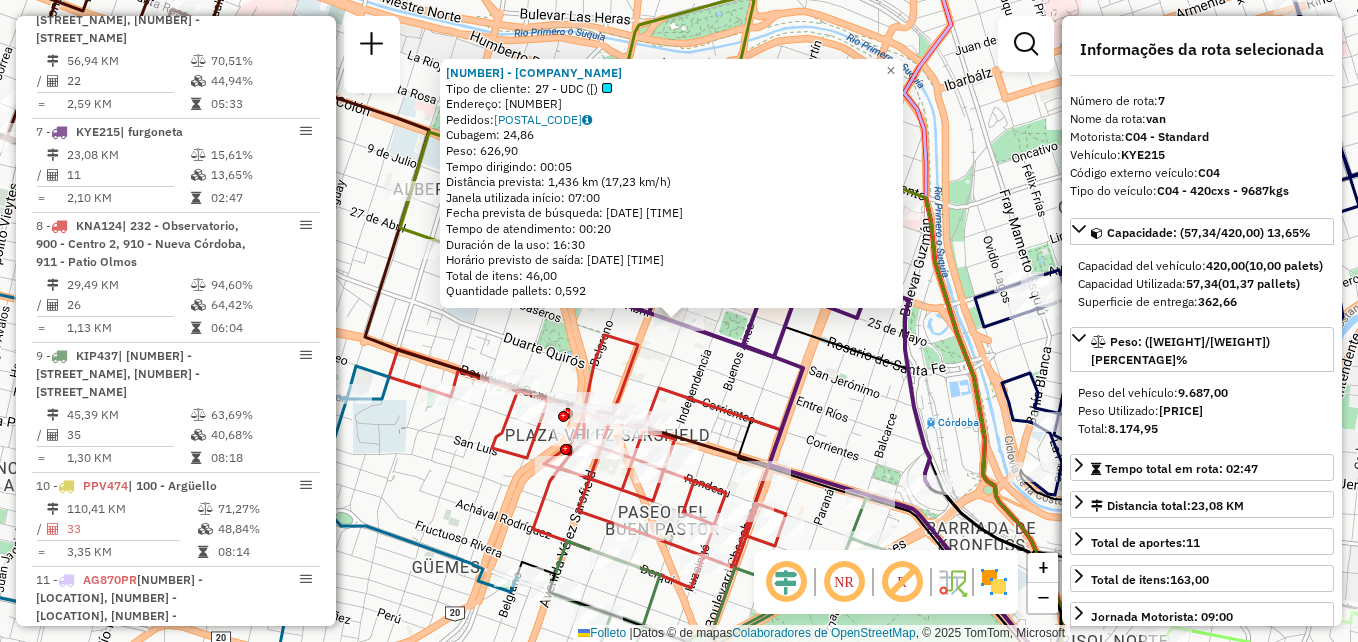 scroll, scrollTop: 1341, scrollLeft: 0, axis: vertical 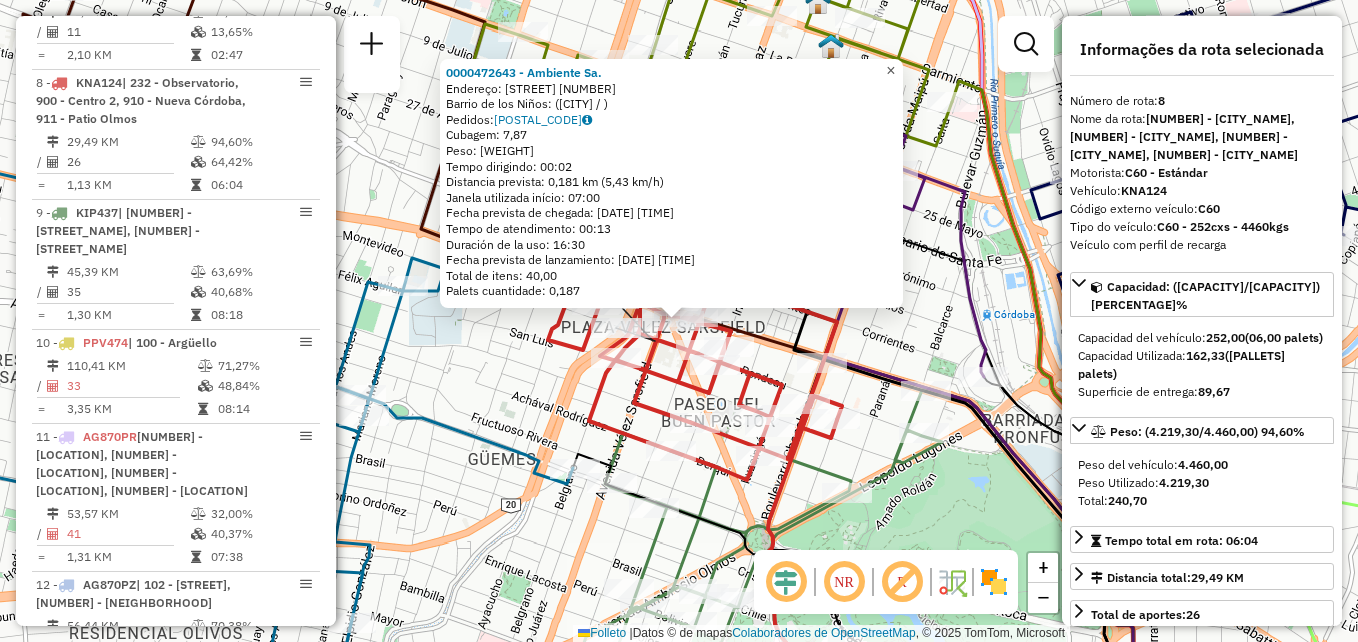 click on "×" 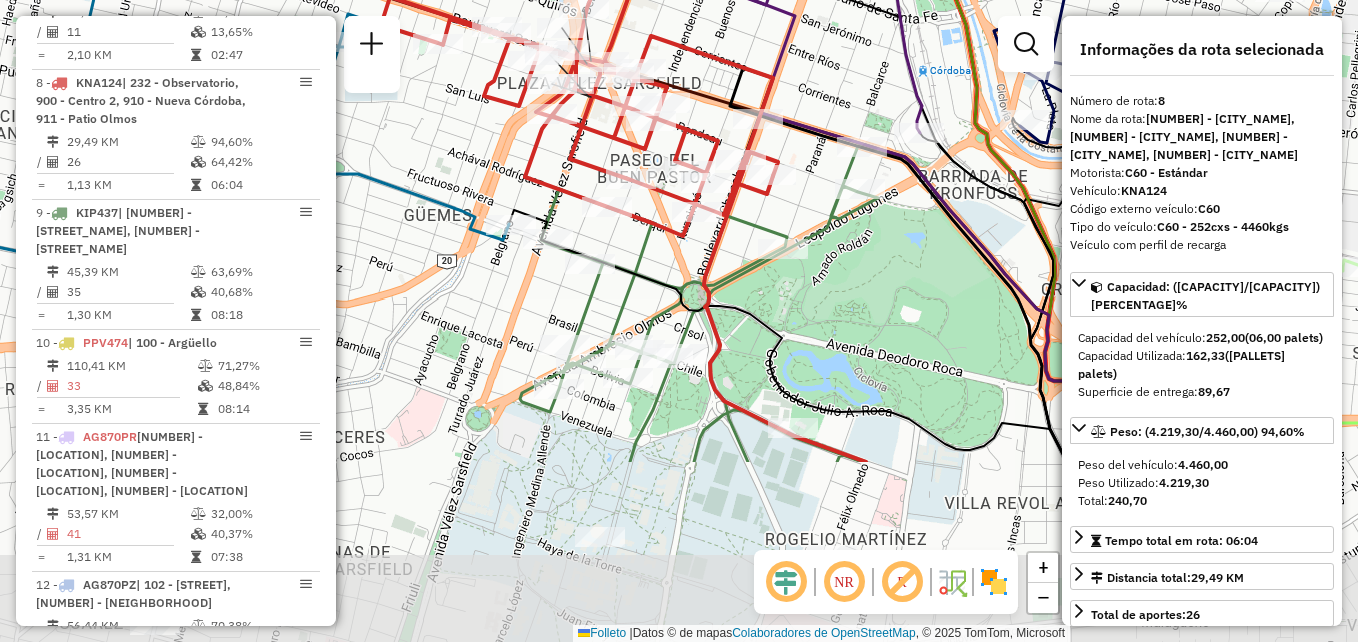 drag, startPoint x: 856, startPoint y: 249, endPoint x: 774, endPoint y: -13, distance: 274.53232 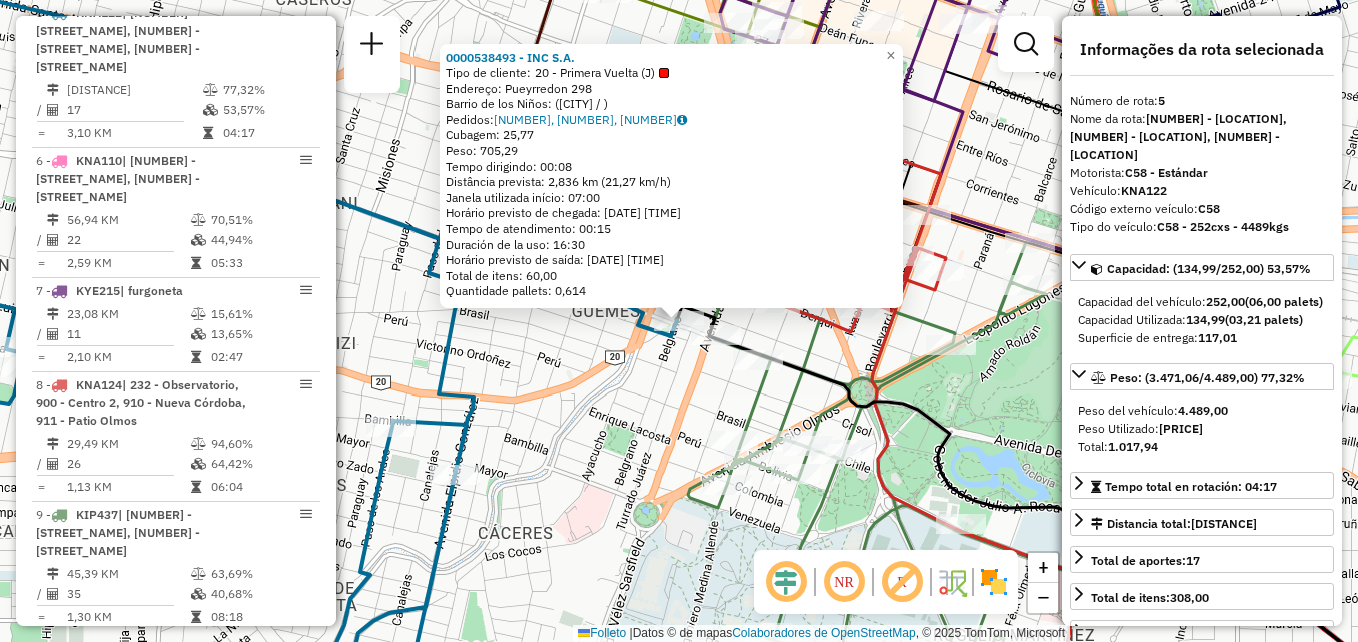 scroll, scrollTop: 1117, scrollLeft: 0, axis: vertical 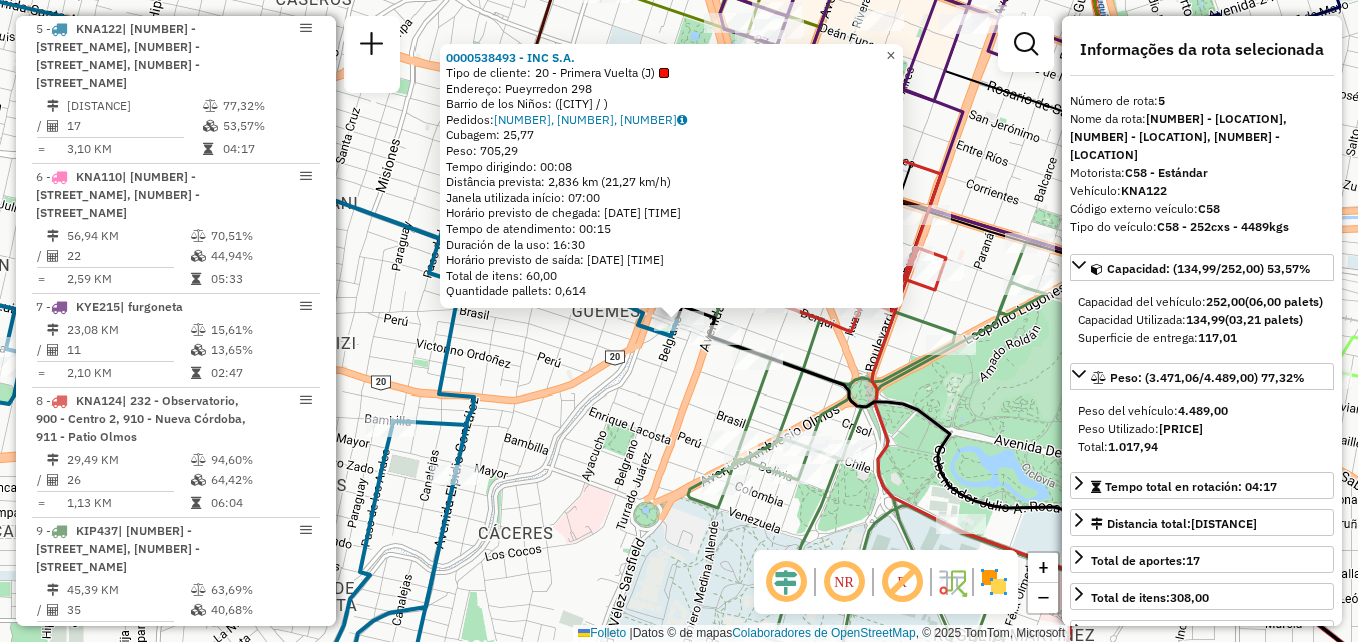 click on "×" 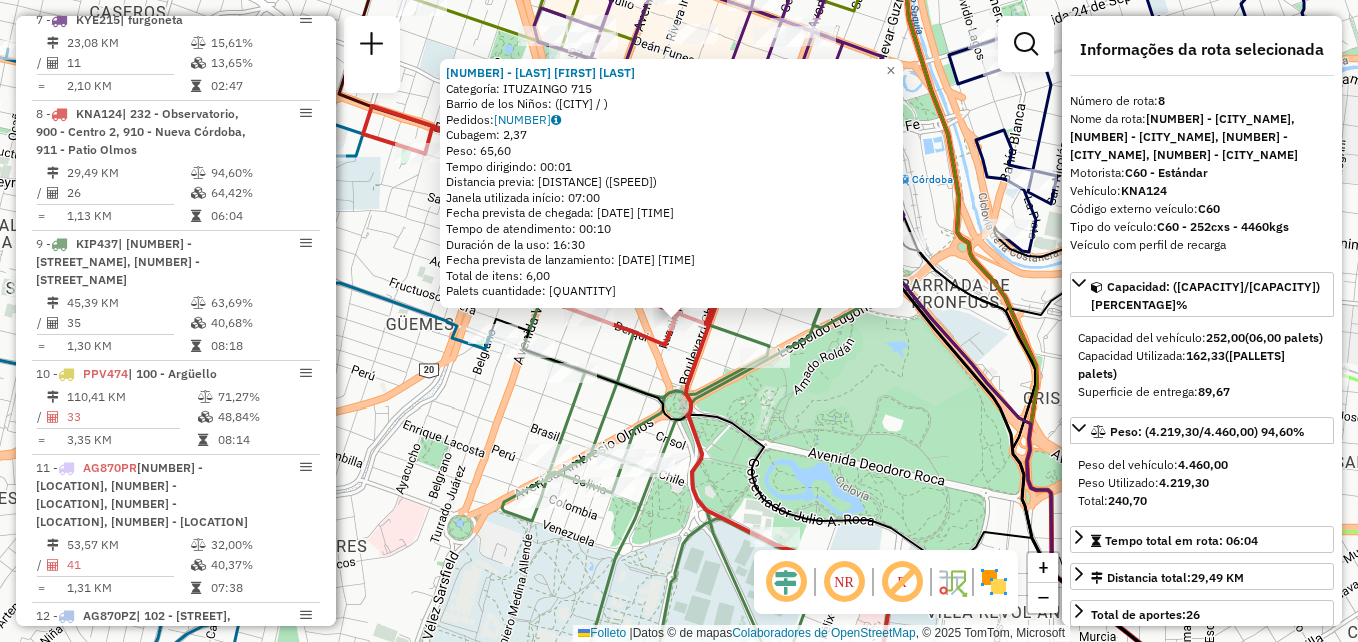 scroll, scrollTop: 1435, scrollLeft: 0, axis: vertical 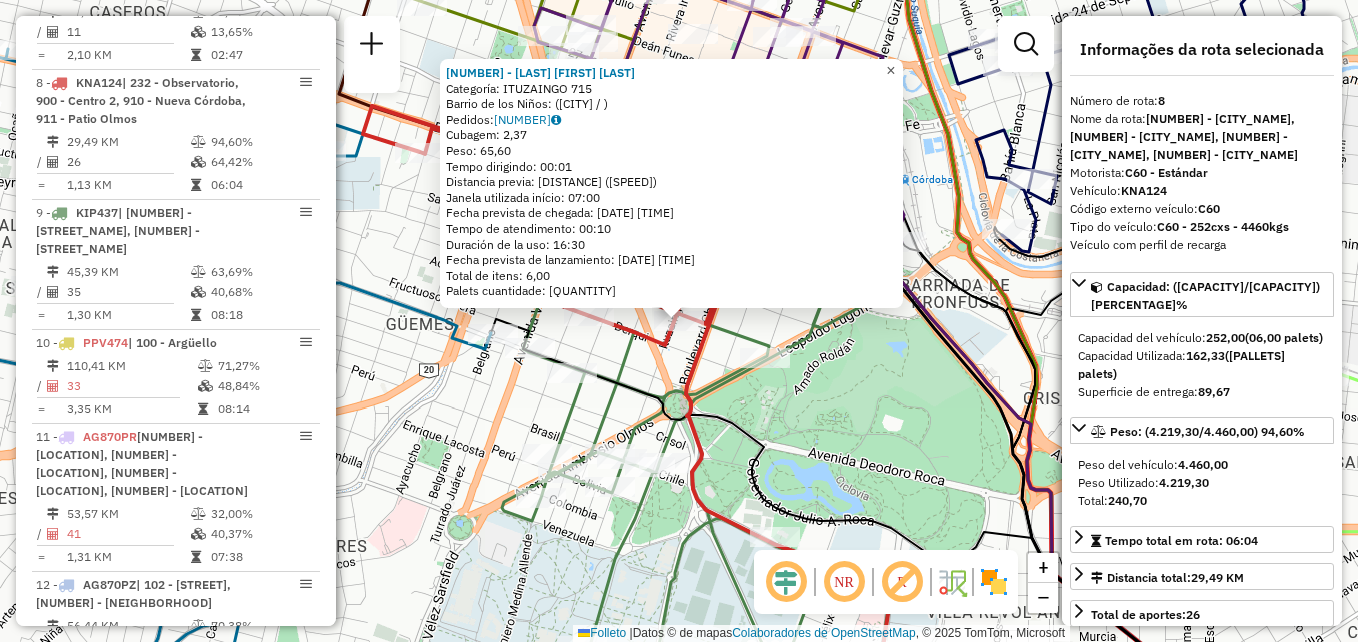 click on "×" 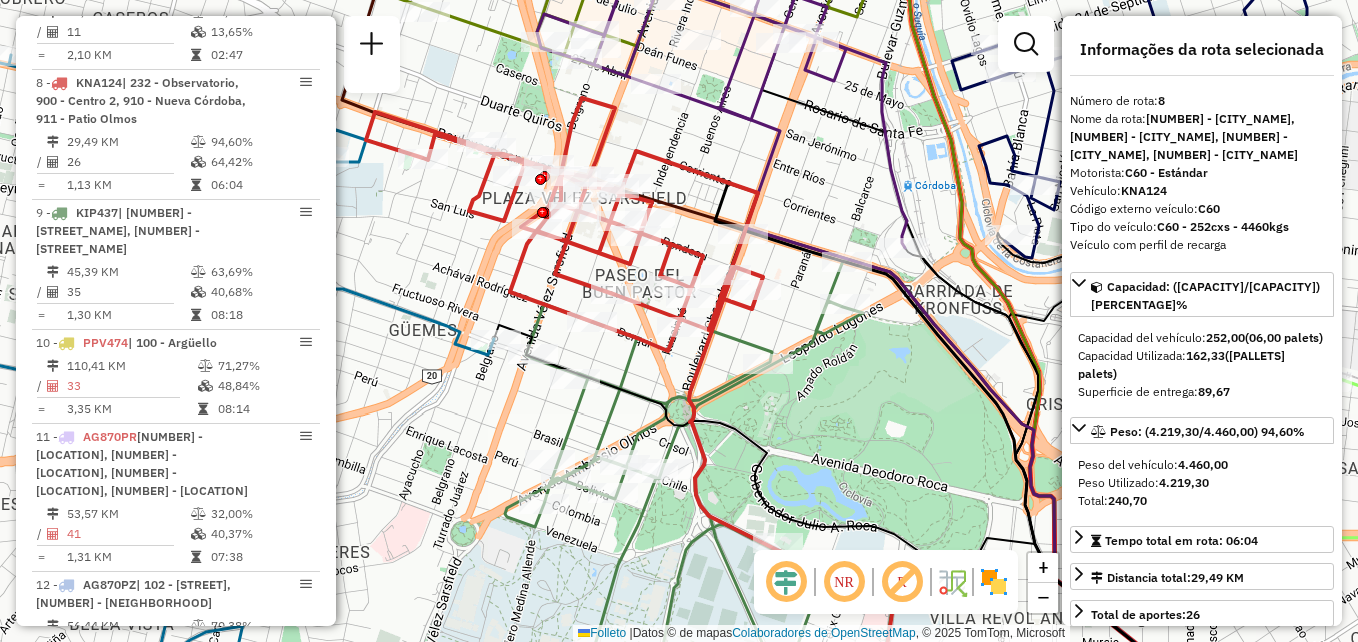 drag, startPoint x: 715, startPoint y: 425, endPoint x: 830, endPoint y: 538, distance: 161.22655 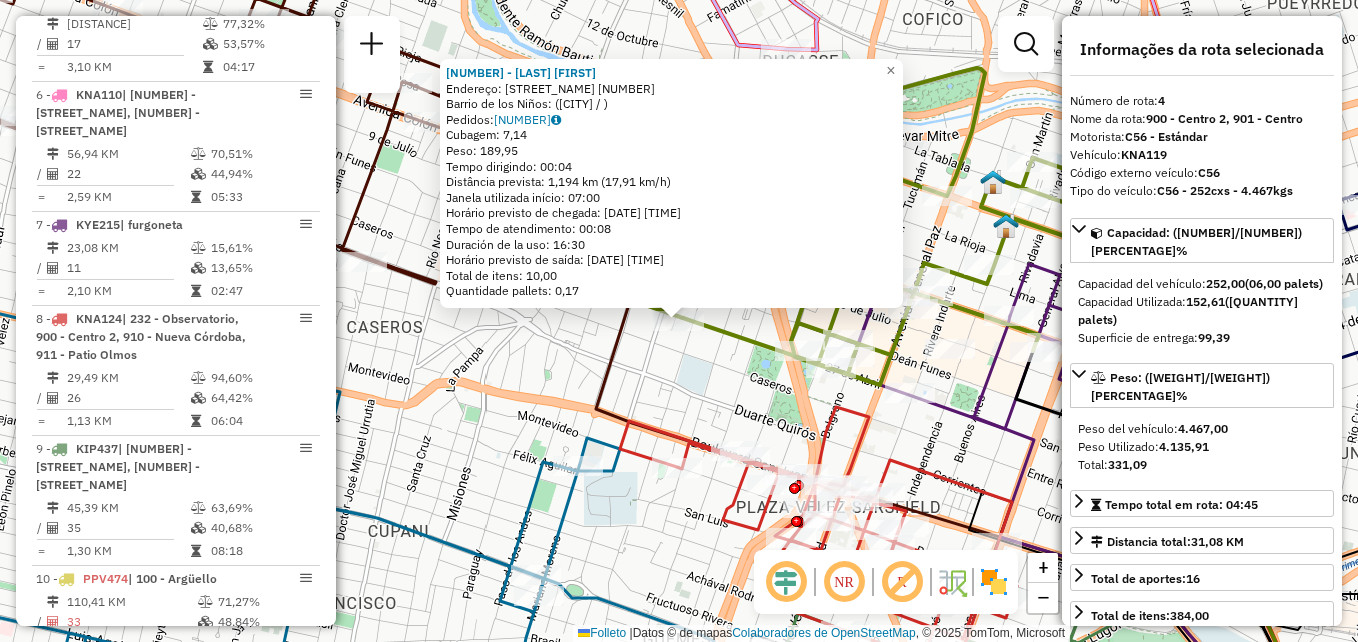 scroll, scrollTop: 1005, scrollLeft: 0, axis: vertical 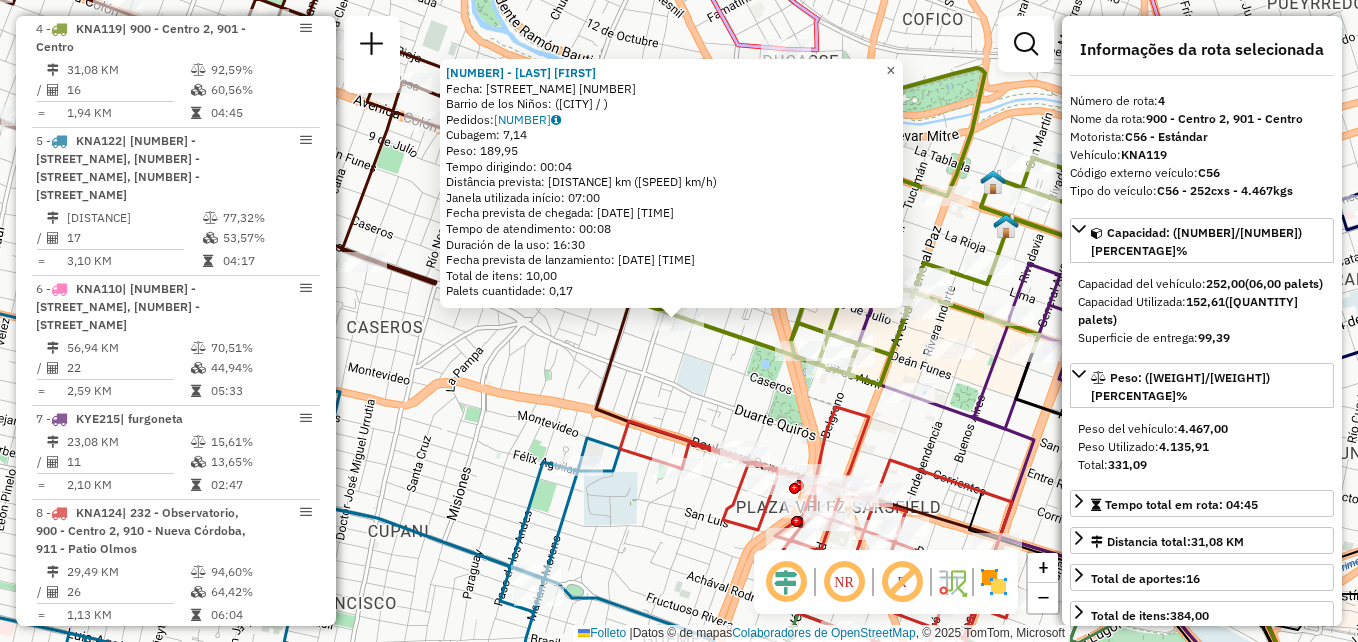 click on "×" 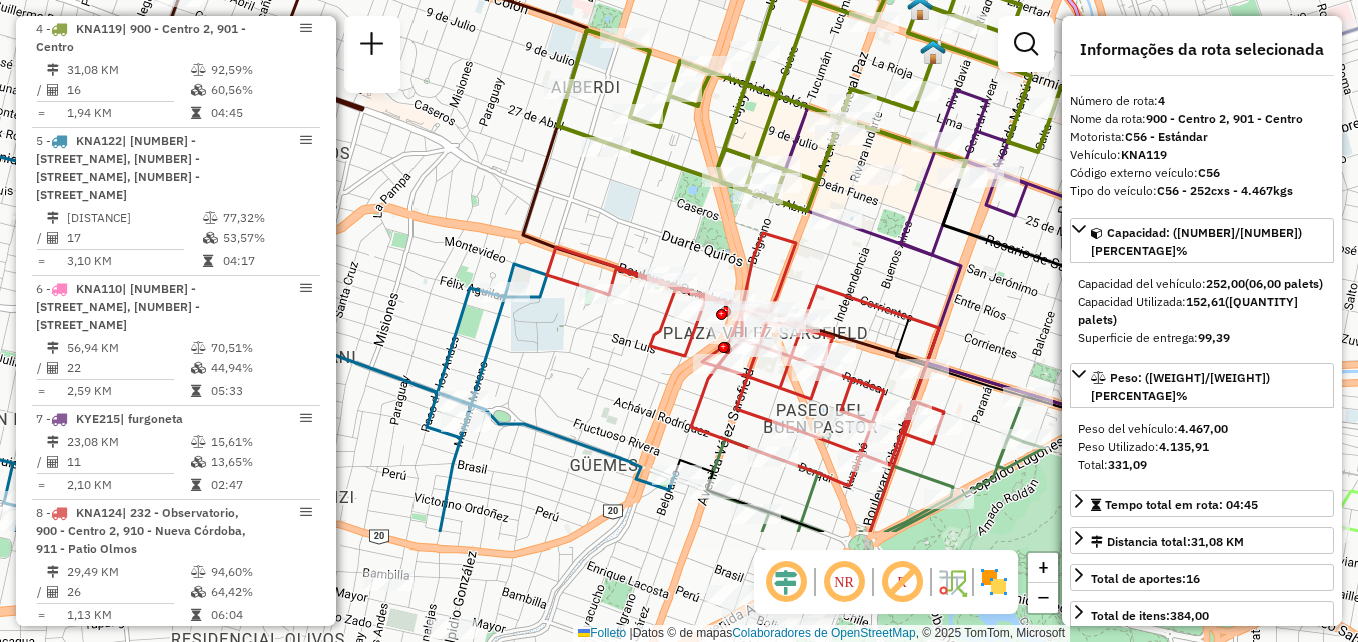 drag, startPoint x: 843, startPoint y: 267, endPoint x: 770, endPoint y: 99, distance: 183.17477 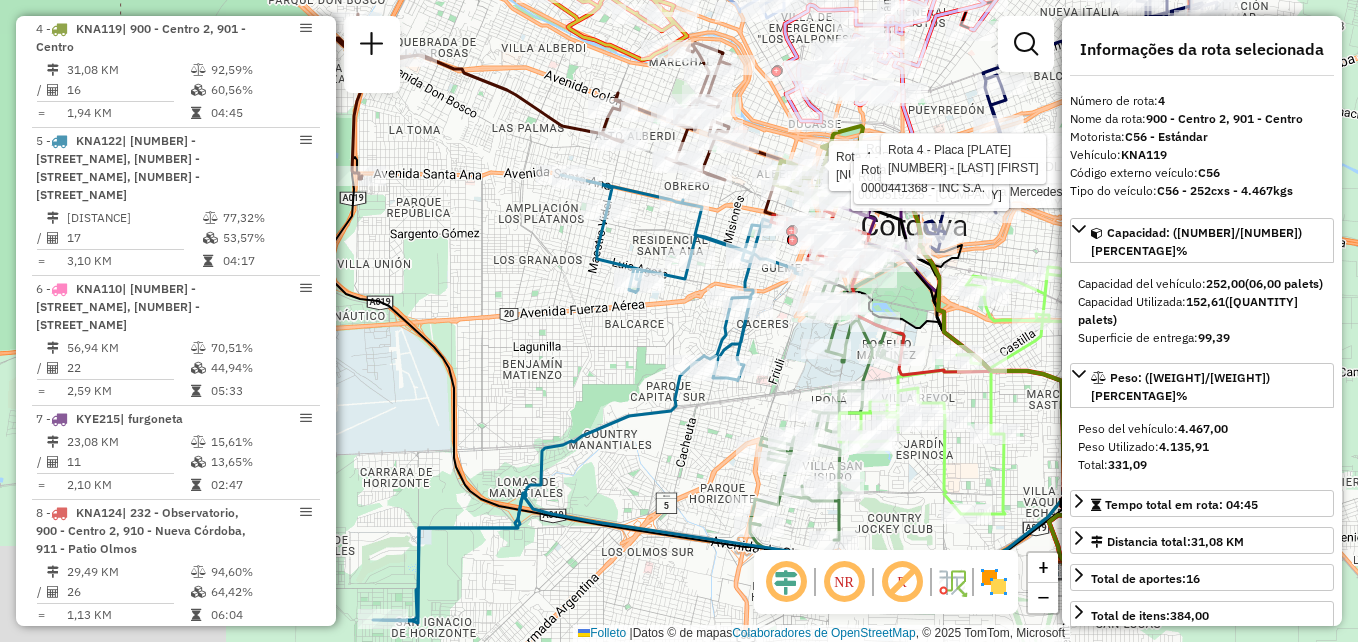 drag, startPoint x: 702, startPoint y: 389, endPoint x: 1050, endPoint y: 370, distance: 348.51828 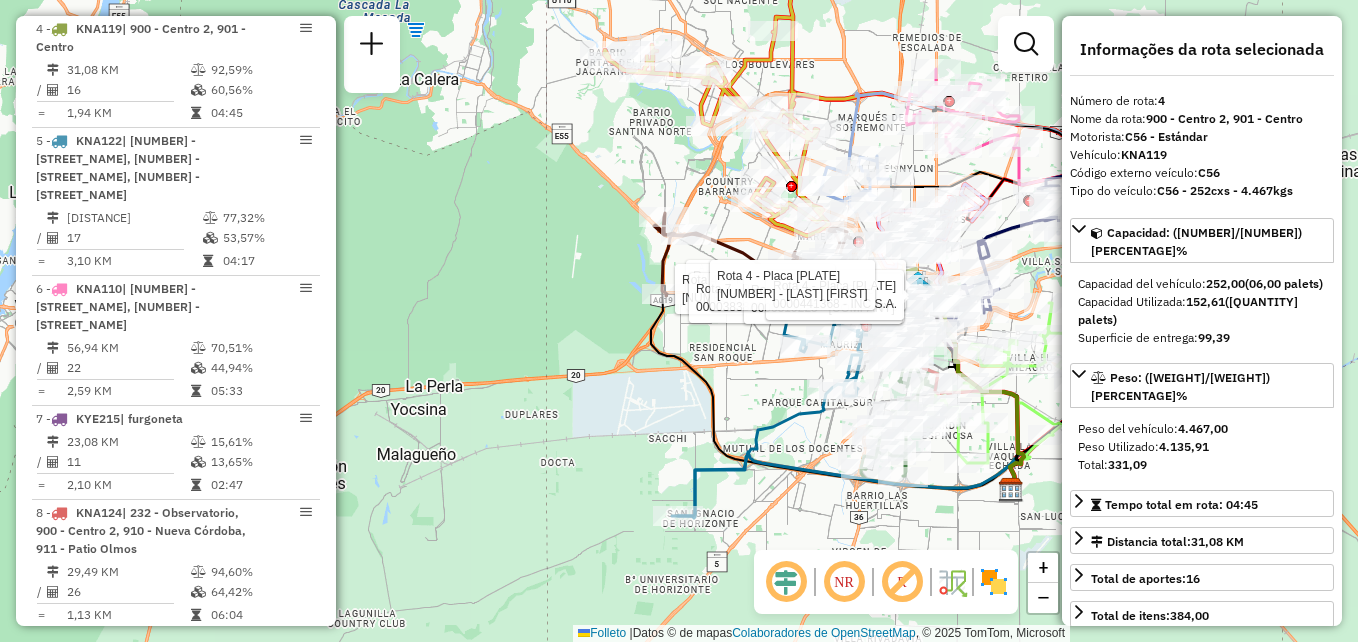 drag, startPoint x: 798, startPoint y: 438, endPoint x: 766, endPoint y: 459, distance: 38.27532 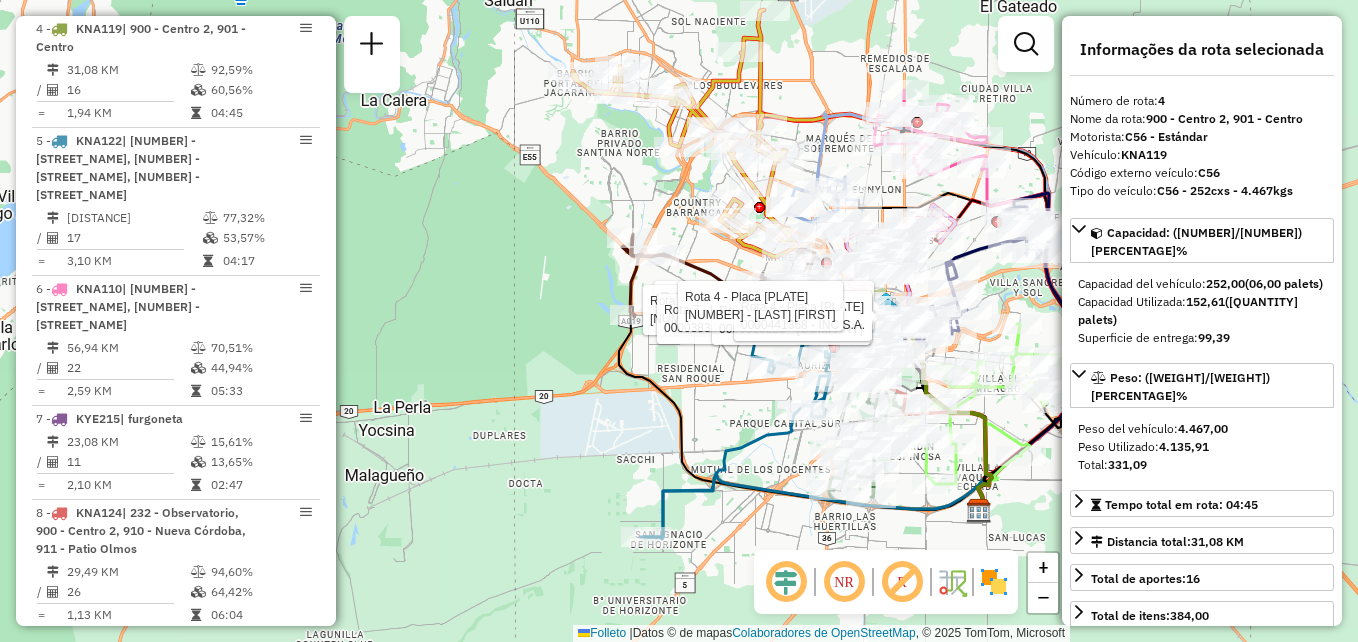 click on "Rota 4 - Placa KNA119  0000398515 - [LAST] [FIRST] [MIDDLE] Rota 4 - Plaça KNA119  0000391250 - [LAST] [FIRST] [MIDDLE] Rota 7 - Placa KYE215  0000383888 - [LAST] [FIRST] [MIDDLE] Rota 7 - Placa KYE215  0000519225 - [COMPANY] Rota 4 - Placa KNA119  0000441368 - [COMPANY] Rota 4 - Placa KNA119  0000458207 - [LAST] [FIRST] Janela de atendimento Grade de atendimento Capacidade Transportadoras Veículos Cliente Pedidos  Rotas Selecione os dias de semana para filtrar as janelas de atendimento  Seg   Ter   Qua   Qui   Sex   Sáb   Dom  Informe o período da janela de atendimento: De: Até:  Filtrar exatamente a janela do cliente  Considerar janela de atendimento padrão  Selecione os dias de semana para filtrar as grades de atendimento  Seg   Ter   Qua   Qui   Sex   Sáb   Dom   Considerar clientes sem dia de atendimento cadastrado  Clientes fora do dia de atendimento selecionado Filtrar as atividades entre os valores definidos abaixo:  Peso mínimo:   Peso máximo:   Cubagem mínima:   Cubagem máxima:   De:  +" 